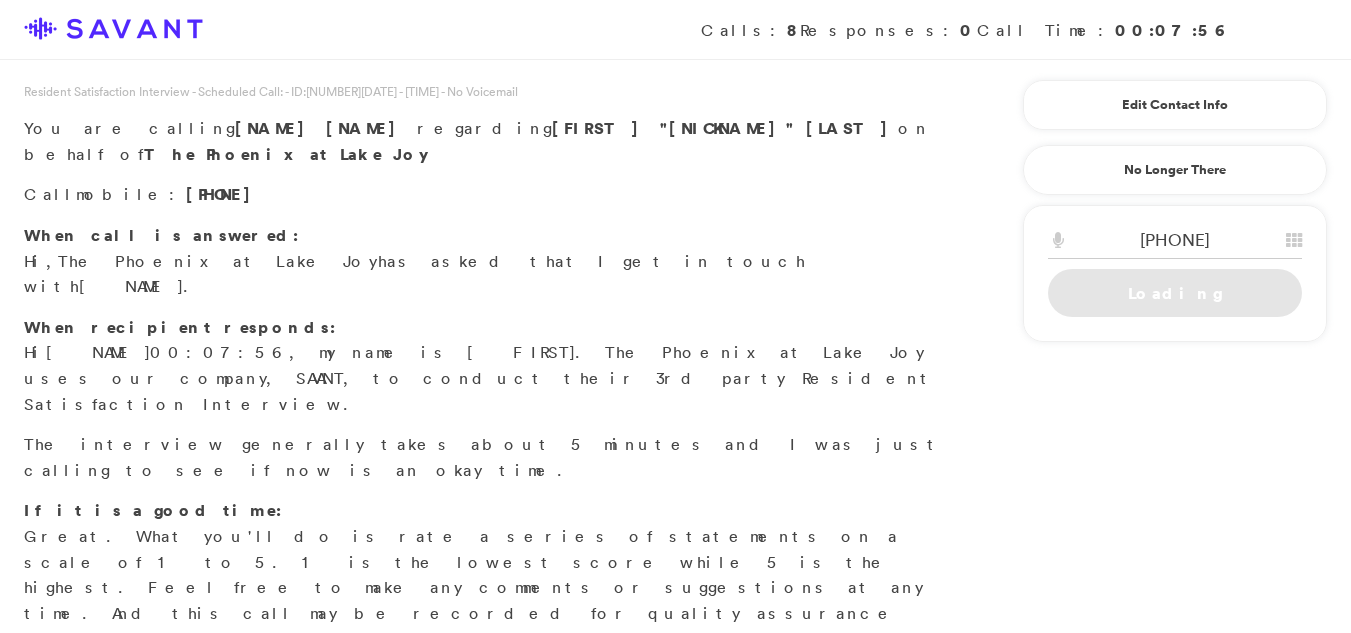 scroll, scrollTop: 0, scrollLeft: 0, axis: both 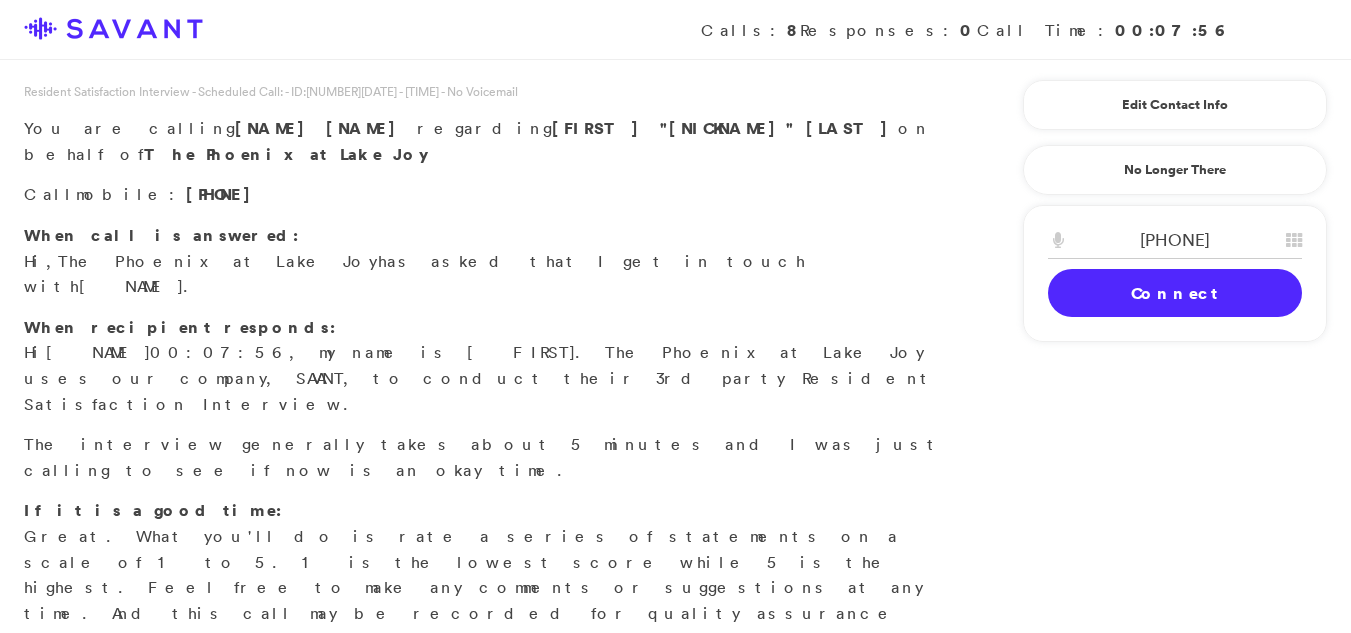 click on "Connect" at bounding box center (1175, 293) 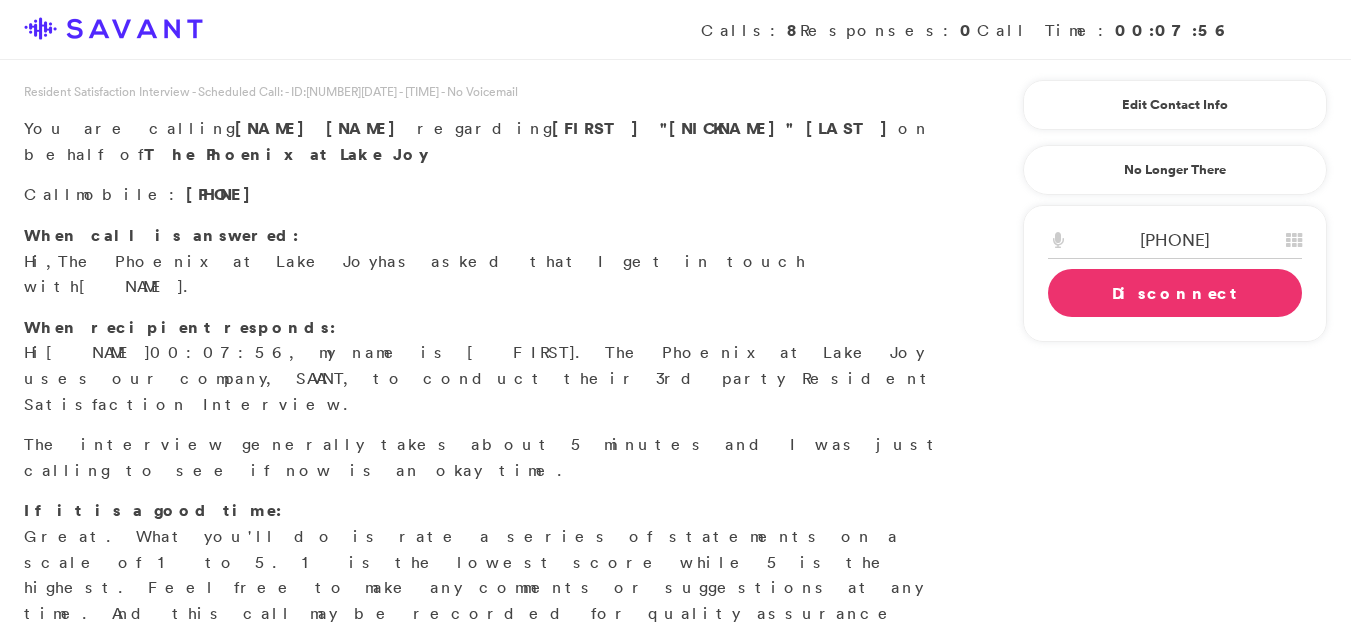 click on "Start Survey" at bounding box center [139, 695] 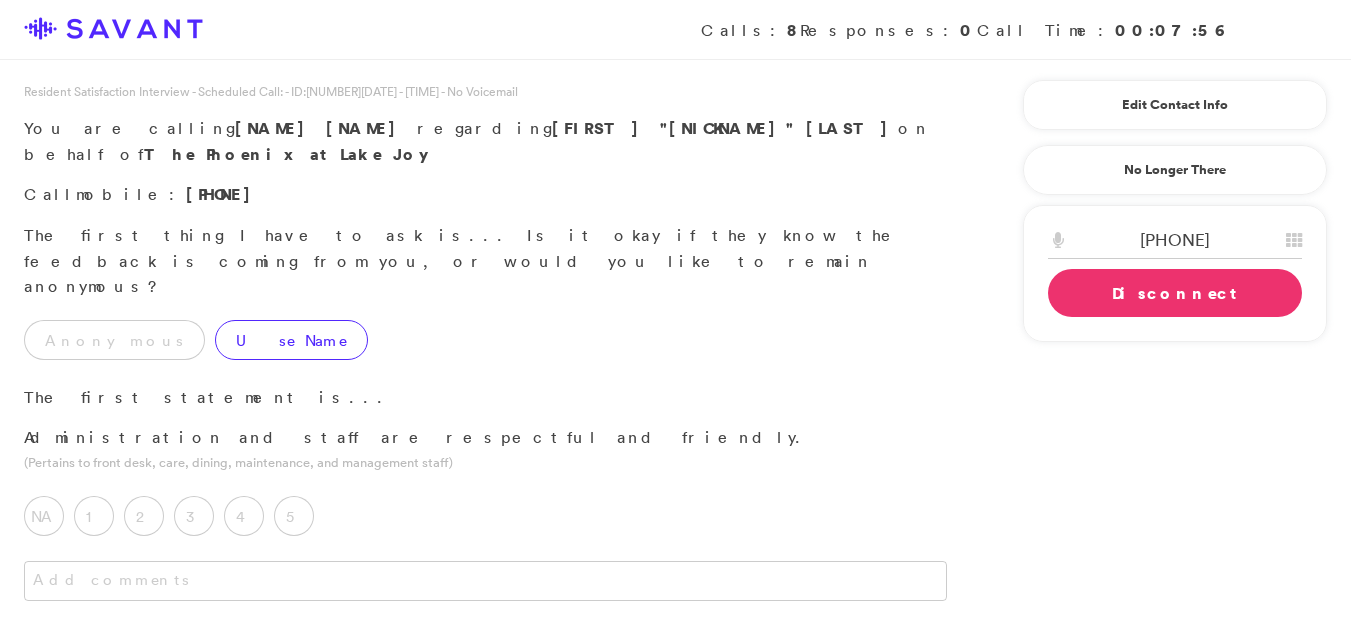 click on "Use Name" at bounding box center [291, 340] 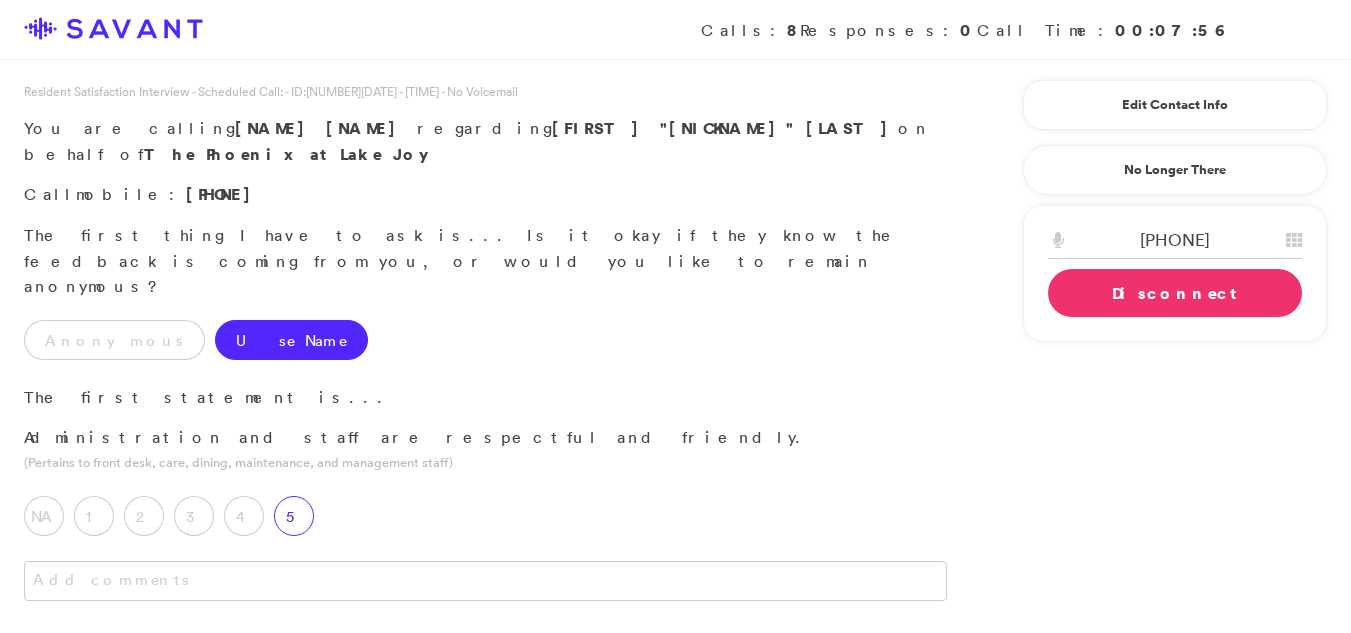 click on "5" at bounding box center [294, 516] 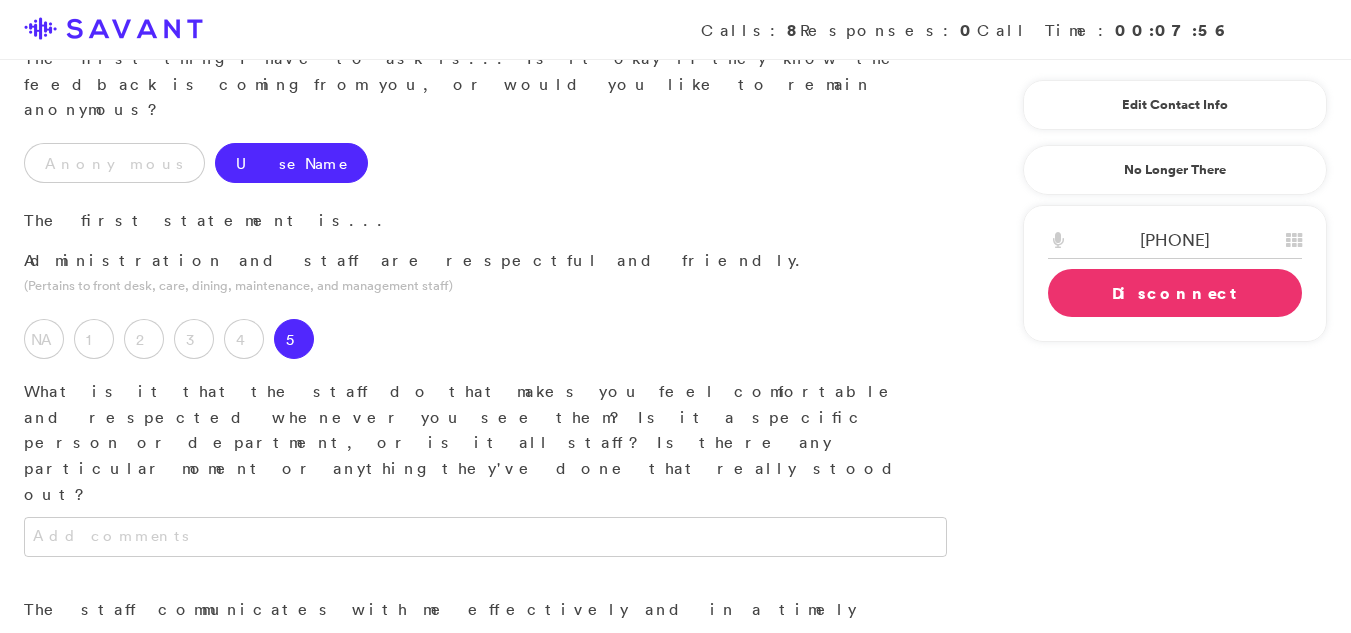 scroll, scrollTop: 187, scrollLeft: 0, axis: vertical 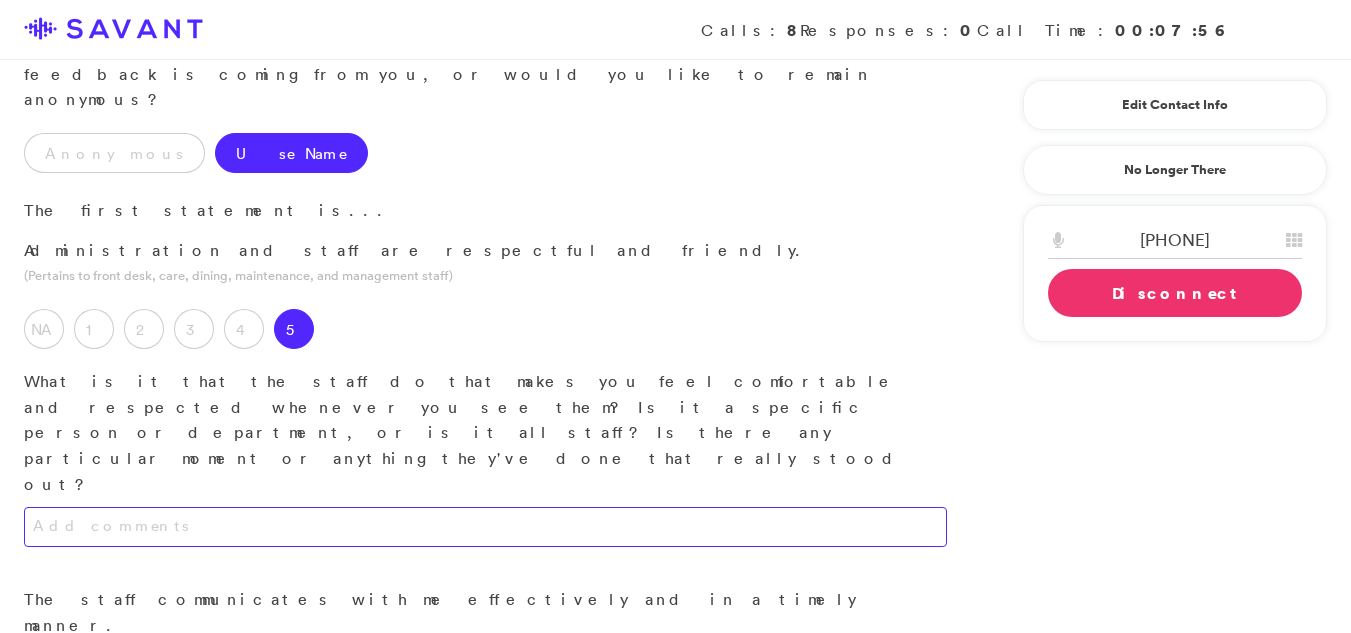 click at bounding box center [485, 527] 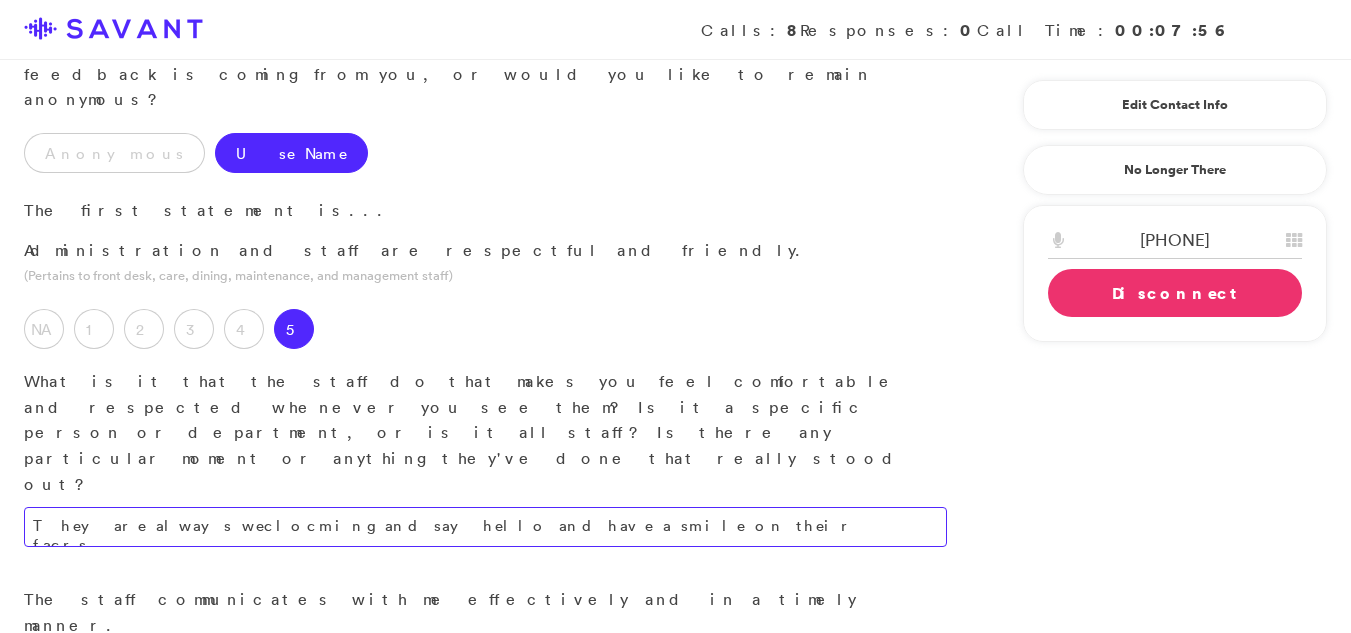 type on "They are always weclocming and say hello and have a smile on their facrs." 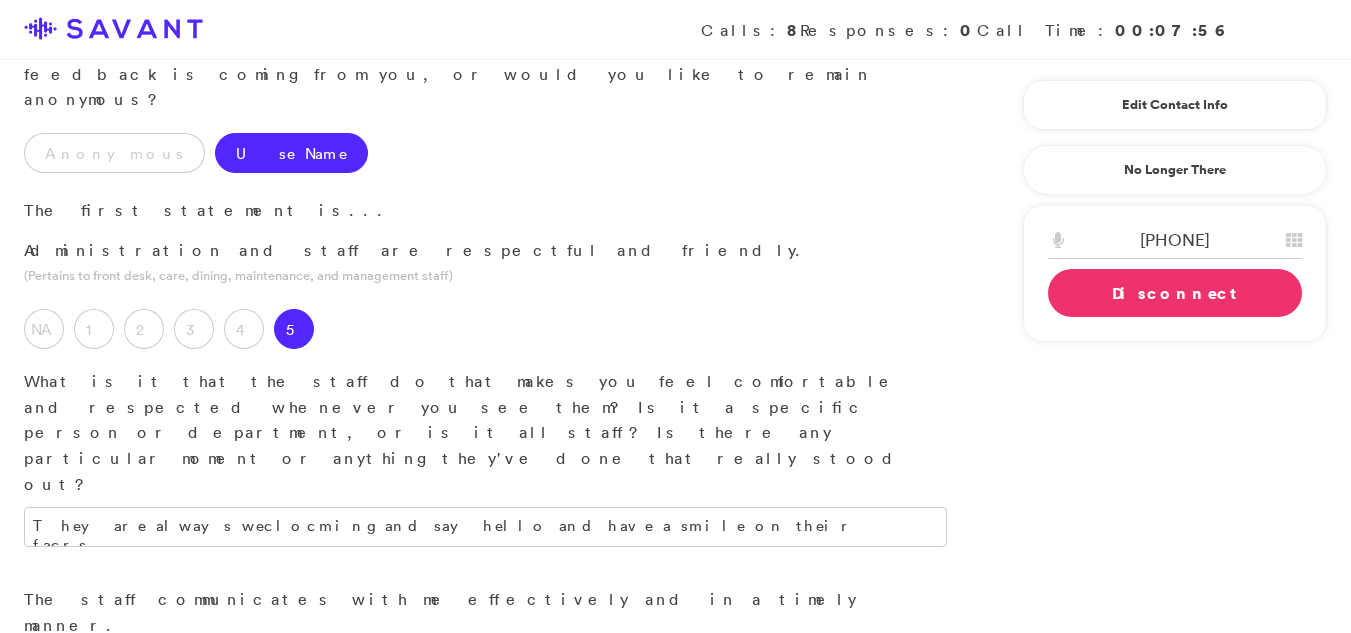 click on "5" at bounding box center (294, 704) 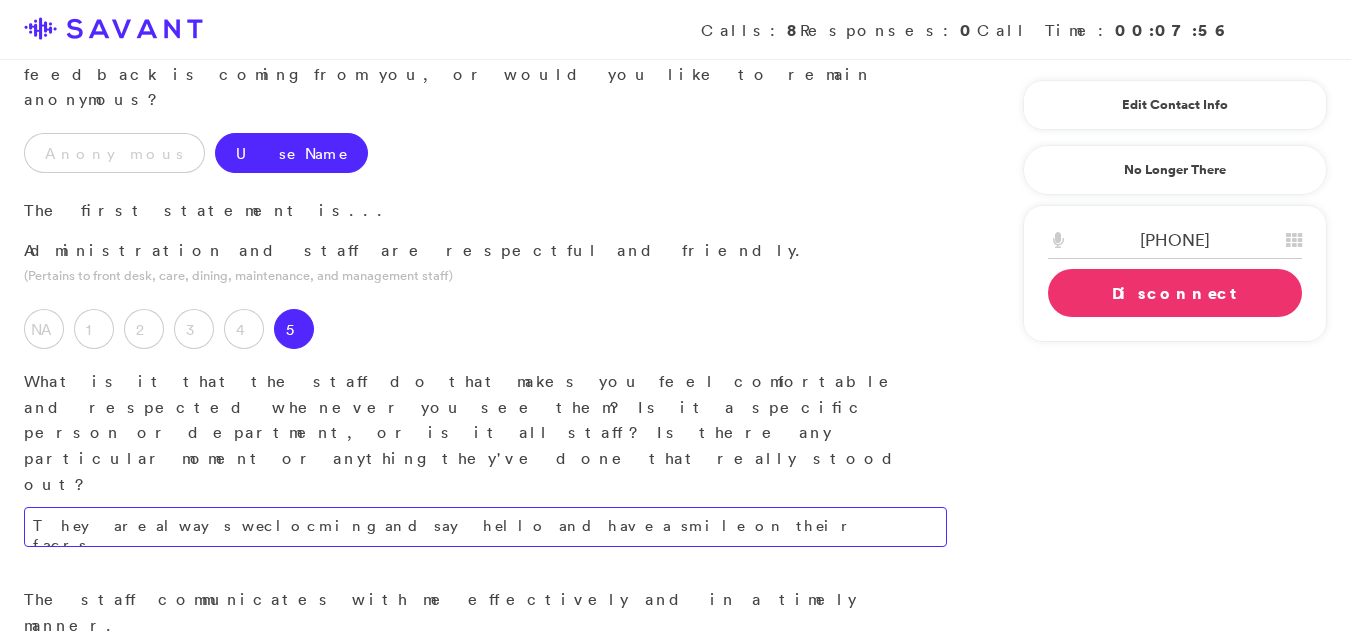click on "They are always weclocming and say hello and have a smile on their facrs." at bounding box center (485, 527) 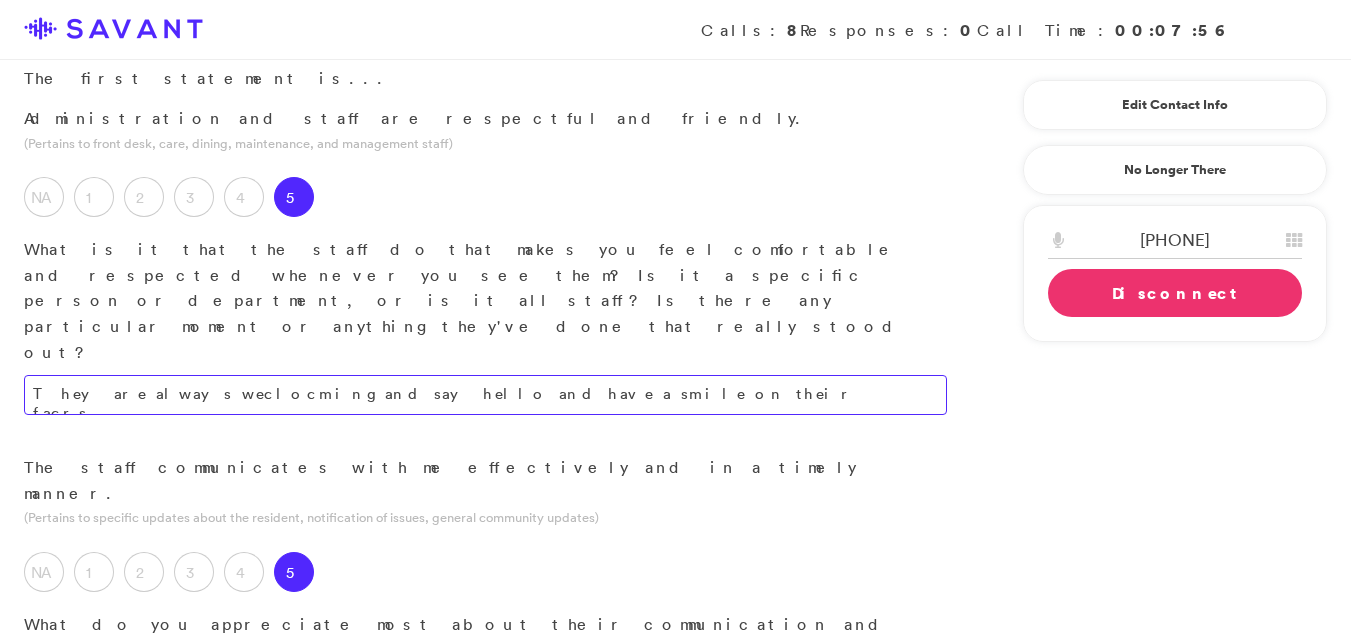 scroll, scrollTop: 370, scrollLeft: 0, axis: vertical 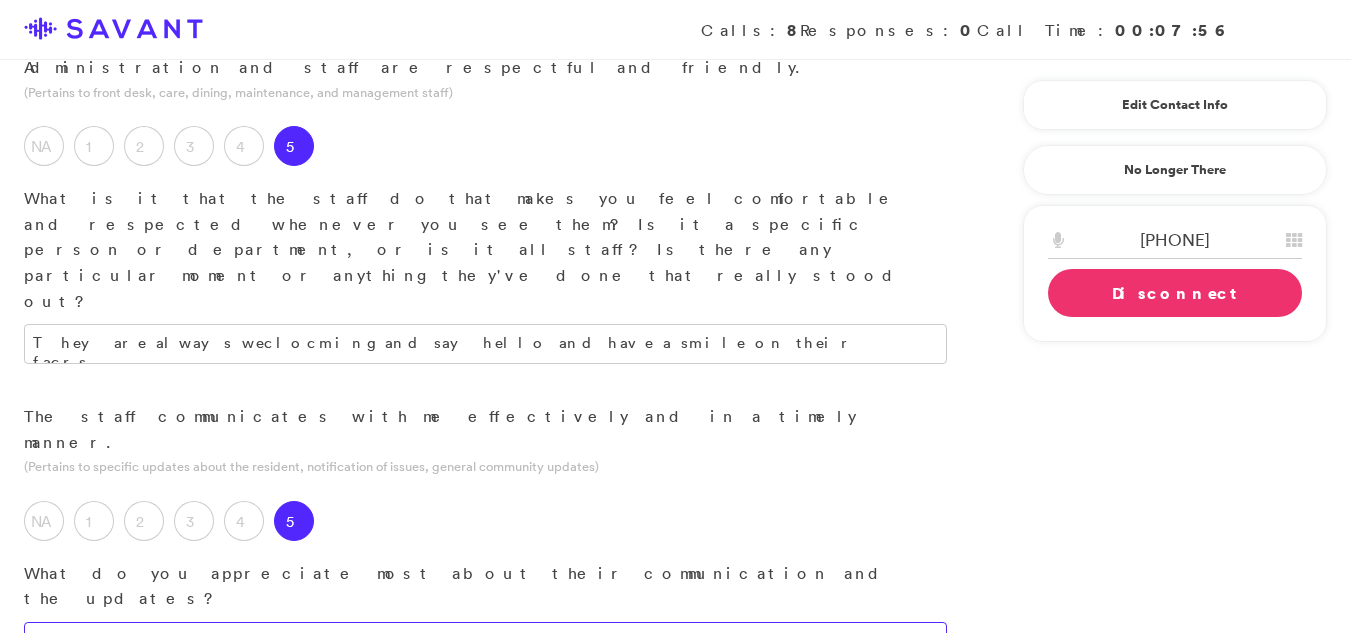 click at bounding box center (485, 642) 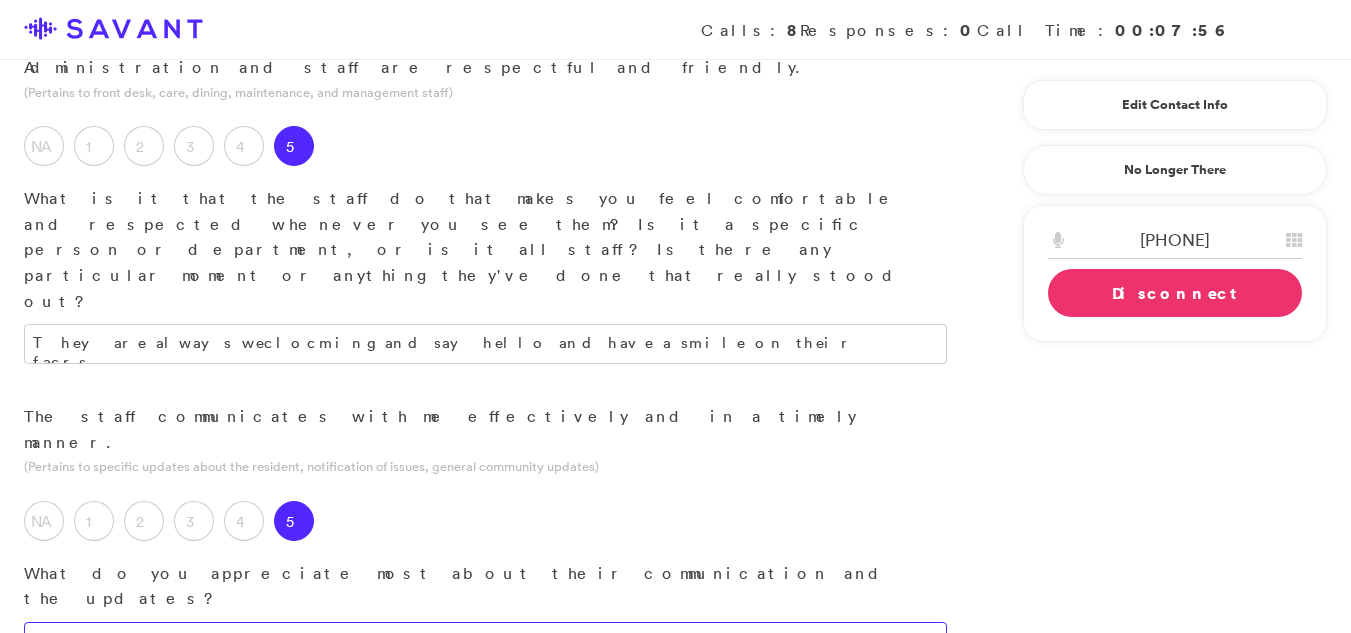 click at bounding box center (485, 642) 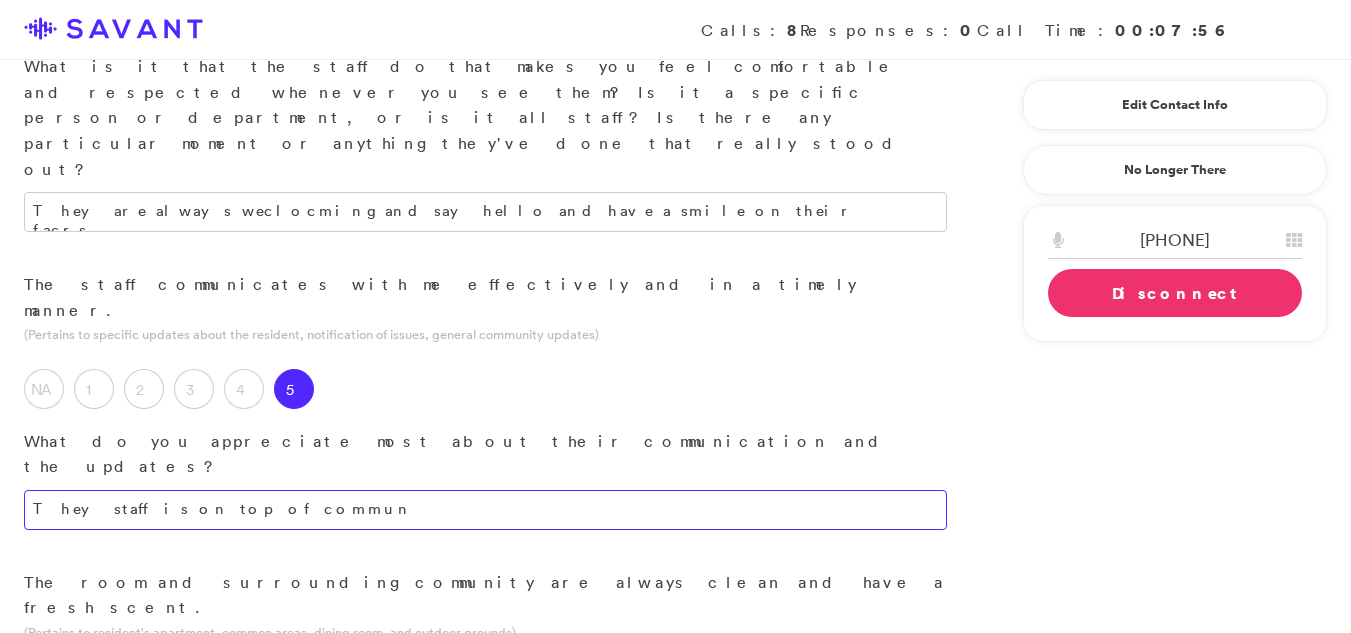 scroll, scrollTop: 526, scrollLeft: 0, axis: vertical 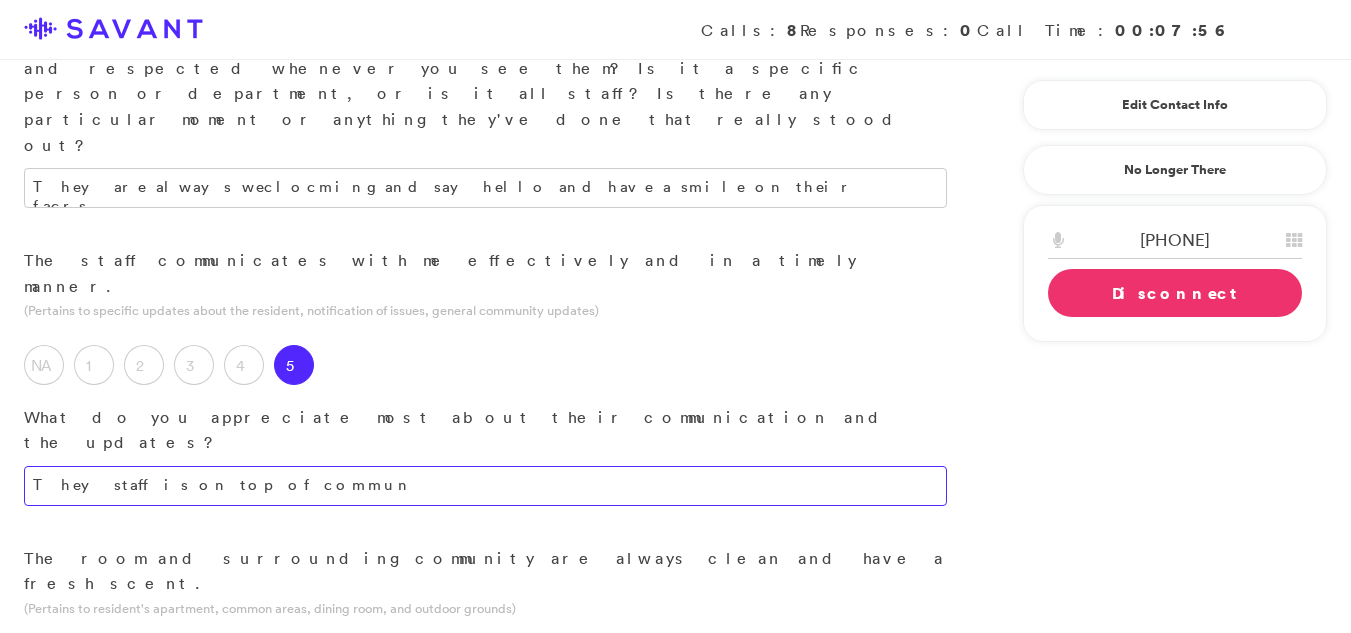 type on "They staff is on top of commun" 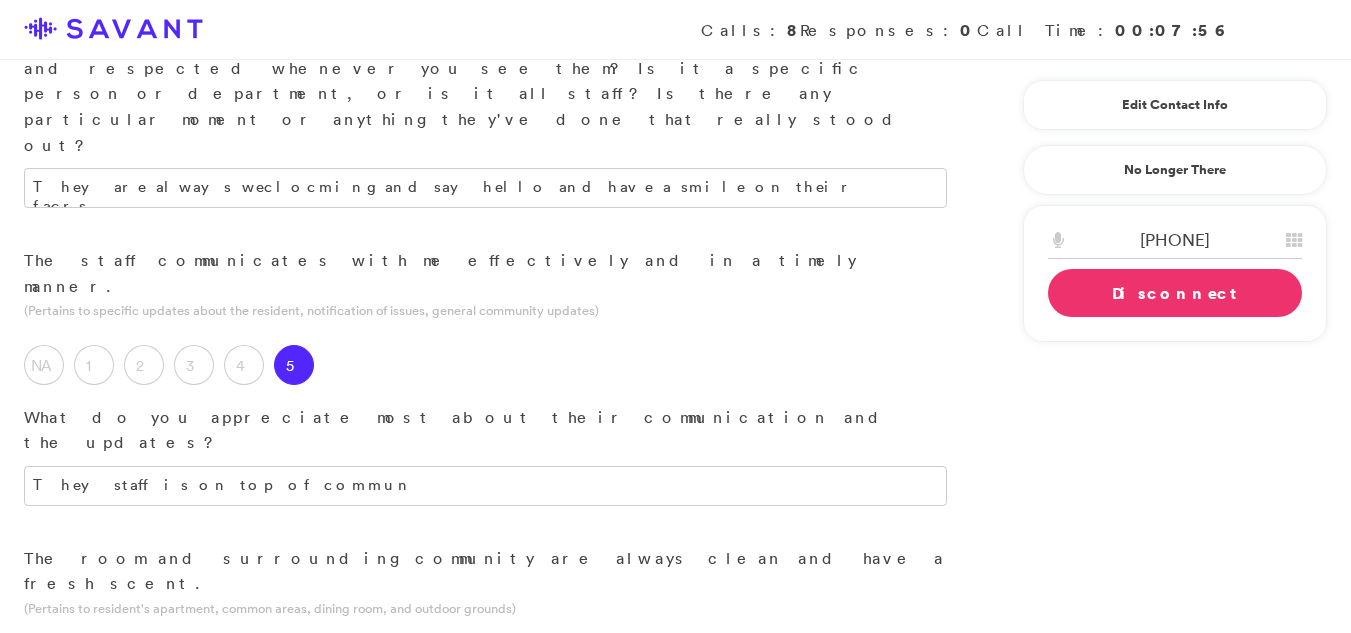 click on "5" at bounding box center (294, 662) 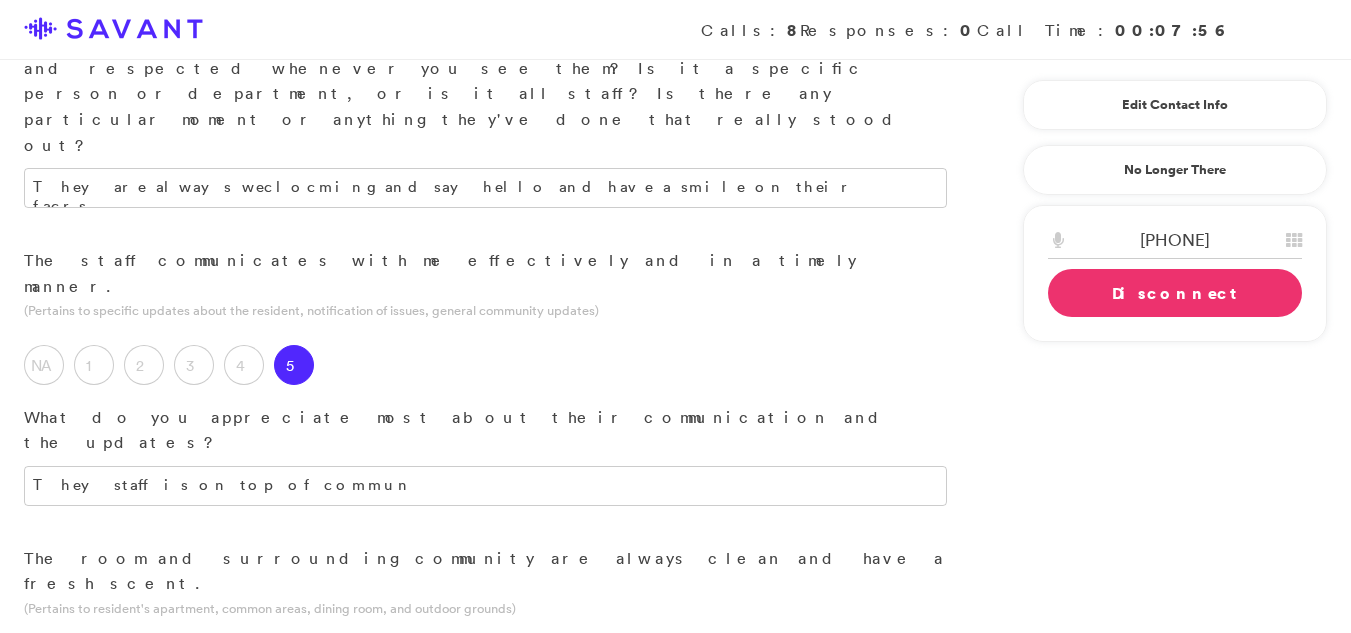 click at bounding box center [485, 783] 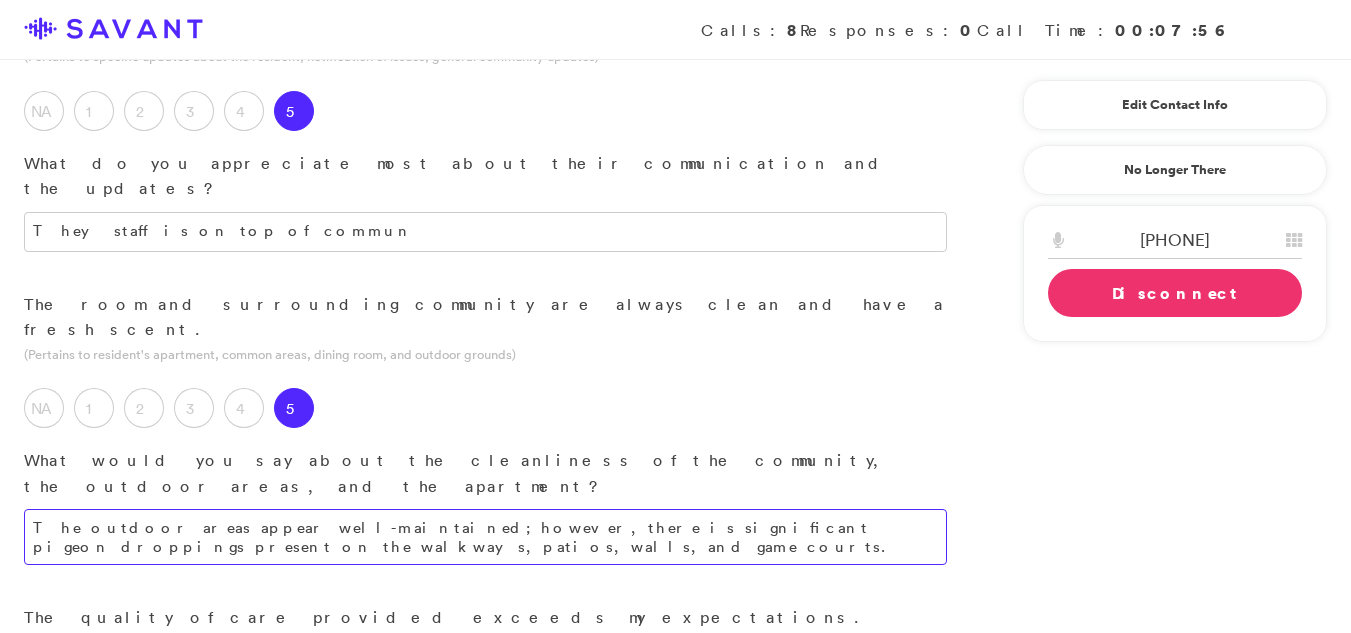 scroll, scrollTop: 809, scrollLeft: 0, axis: vertical 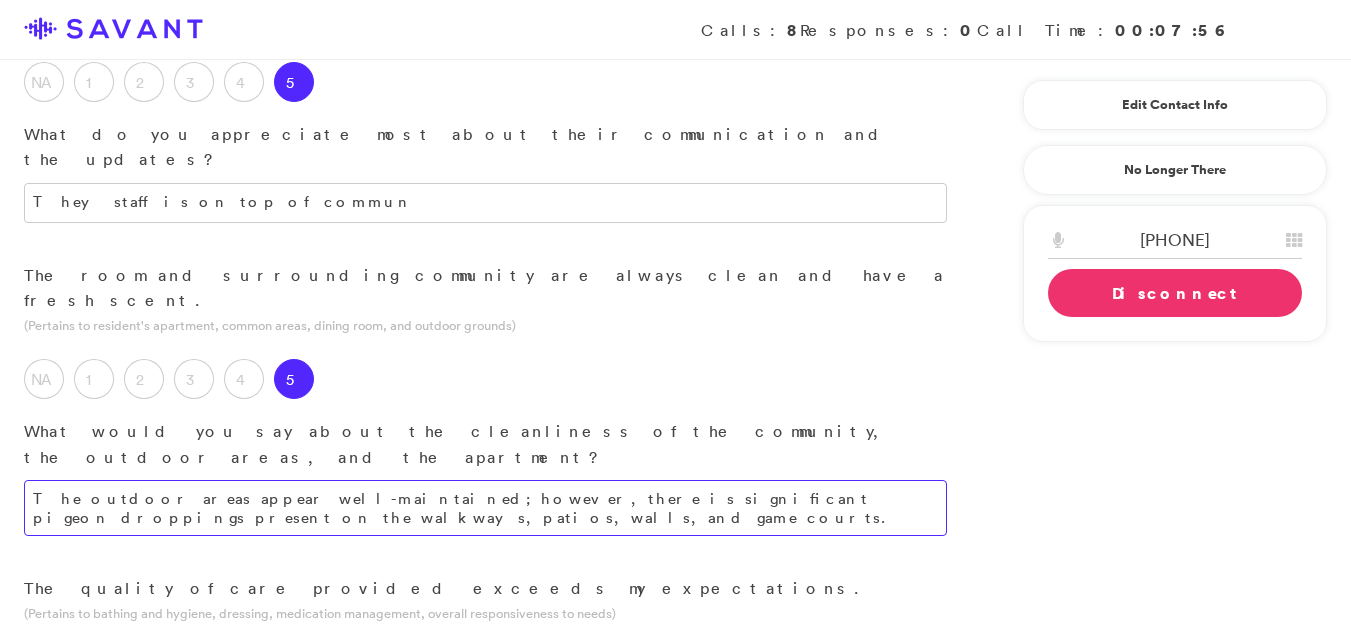 type on "The outdoor areas appear well-maintained; however, there is significant pigeon droppings present on the walkways, patios, walls, and game courts." 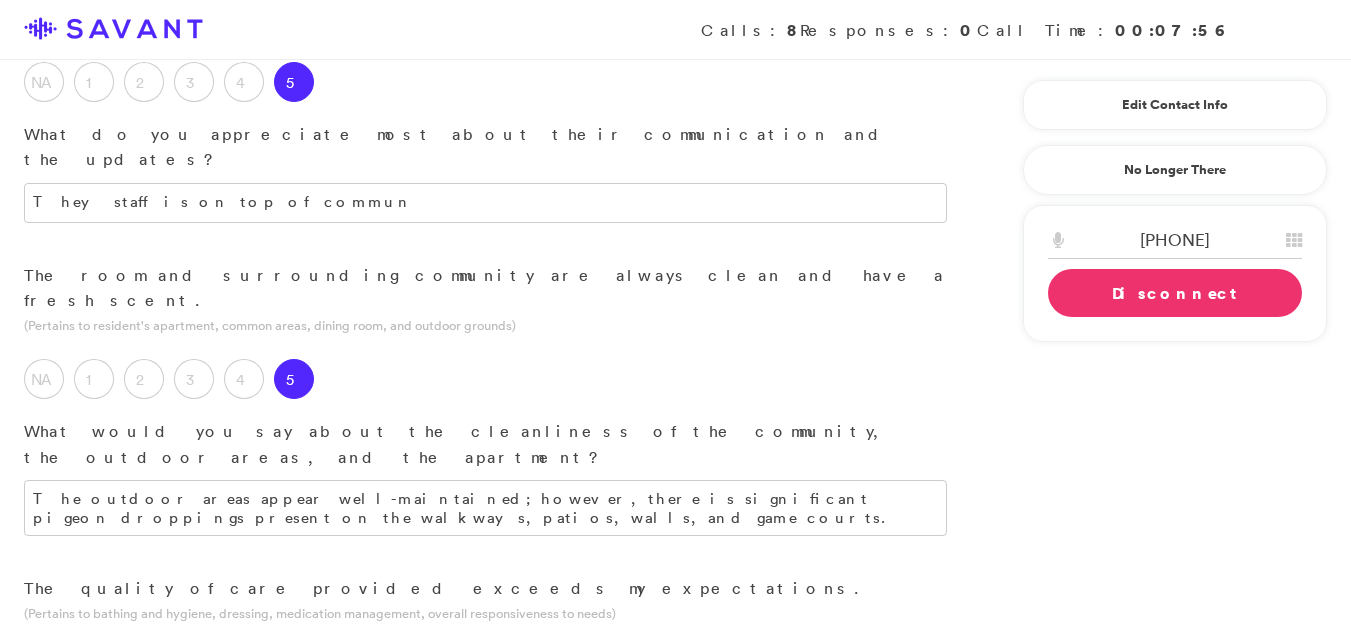 click on "5" at bounding box center (294, 667) 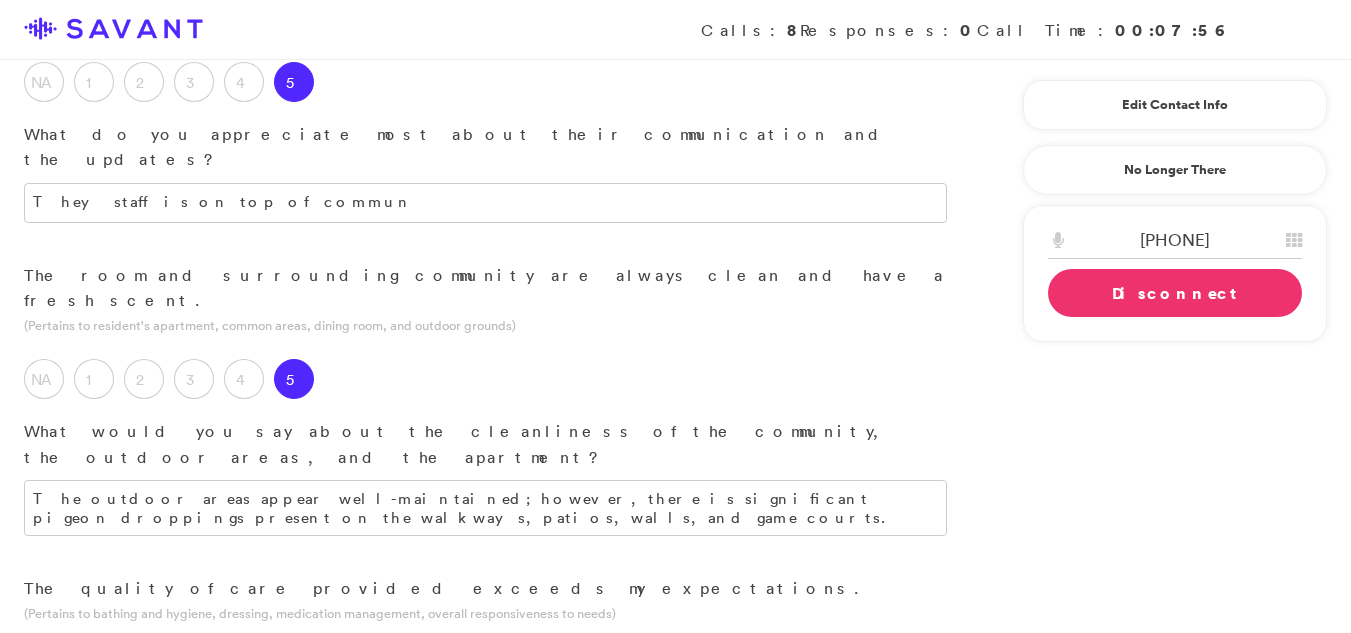 click at bounding box center [485, 814] 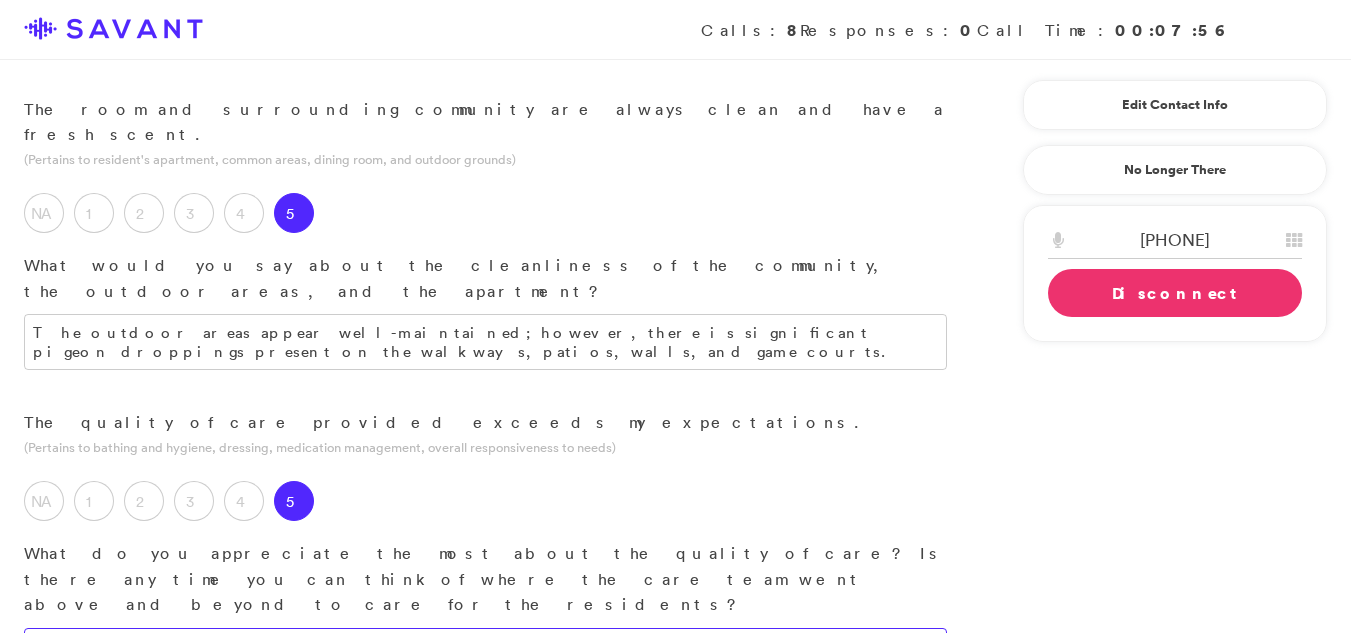 scroll, scrollTop: 1014, scrollLeft: 0, axis: vertical 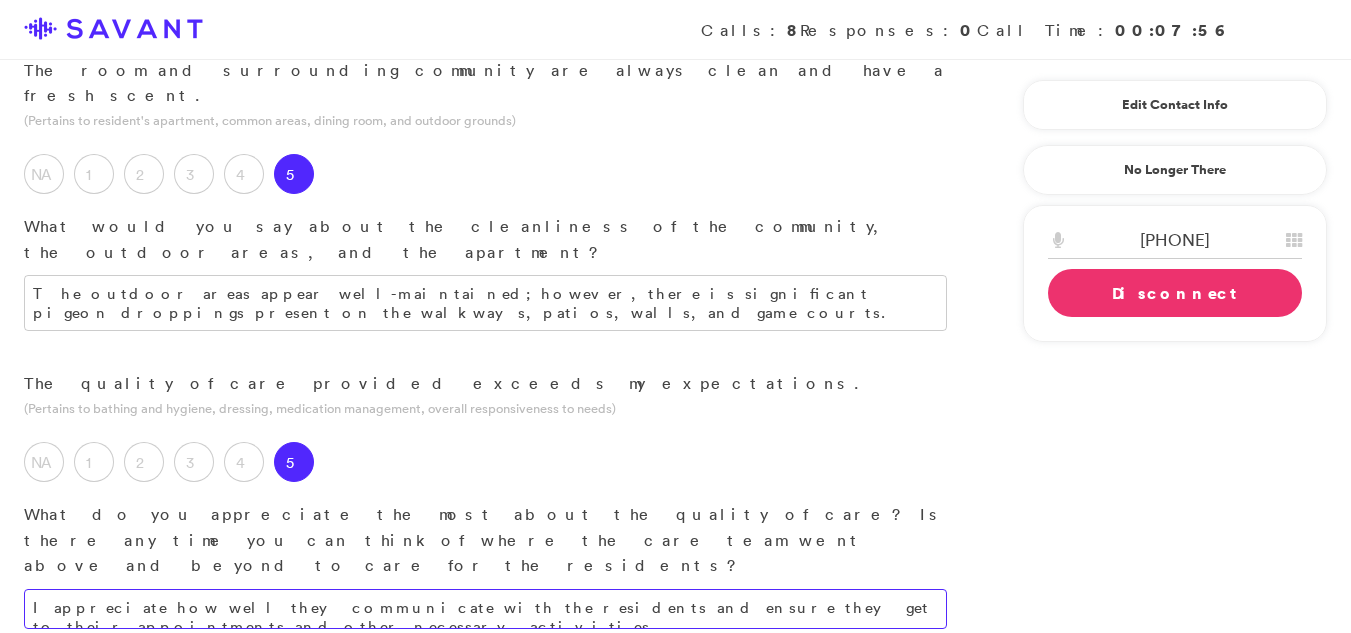 type on "I appreciate how well they communicate with the residents and ensure they get to their appointments and other necessary activities." 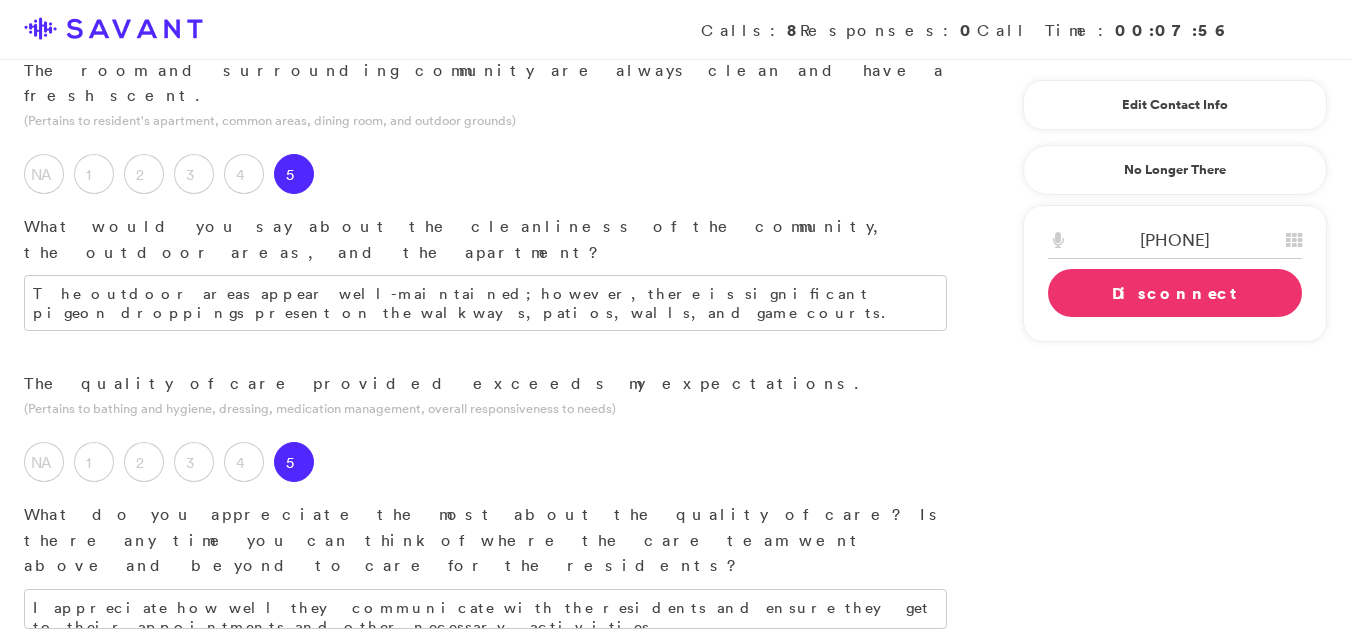 click on "5" at bounding box center (294, 785) 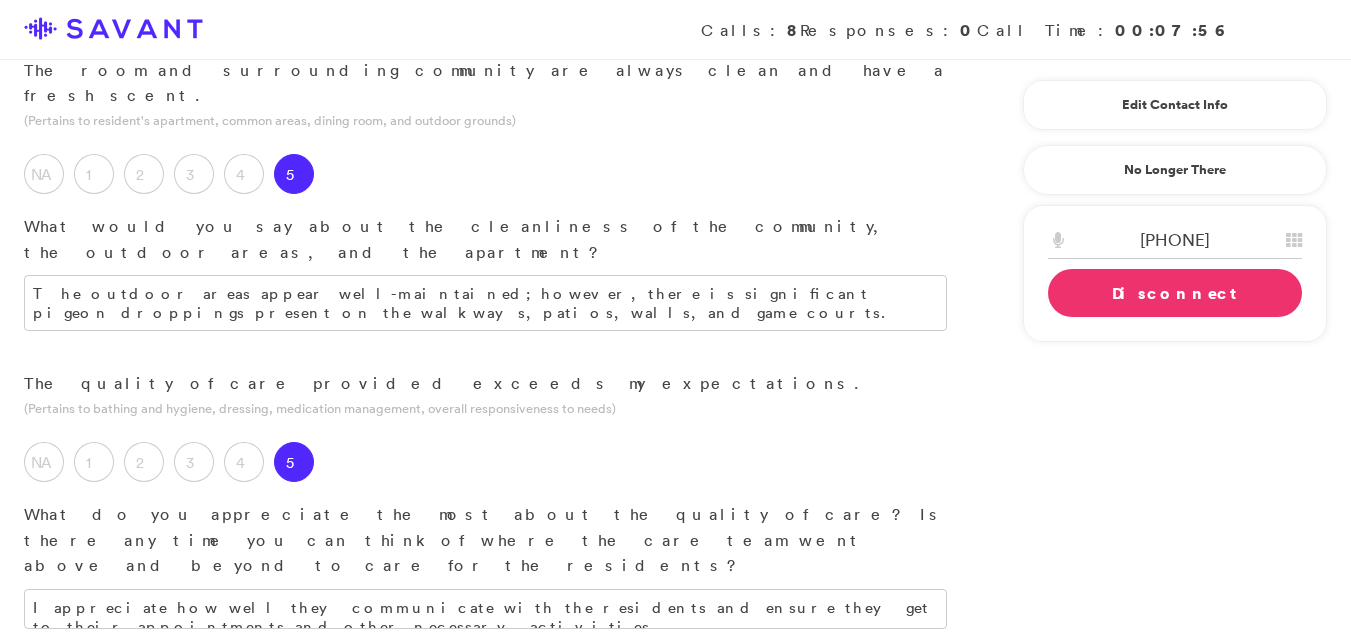 click at bounding box center [485, 958] 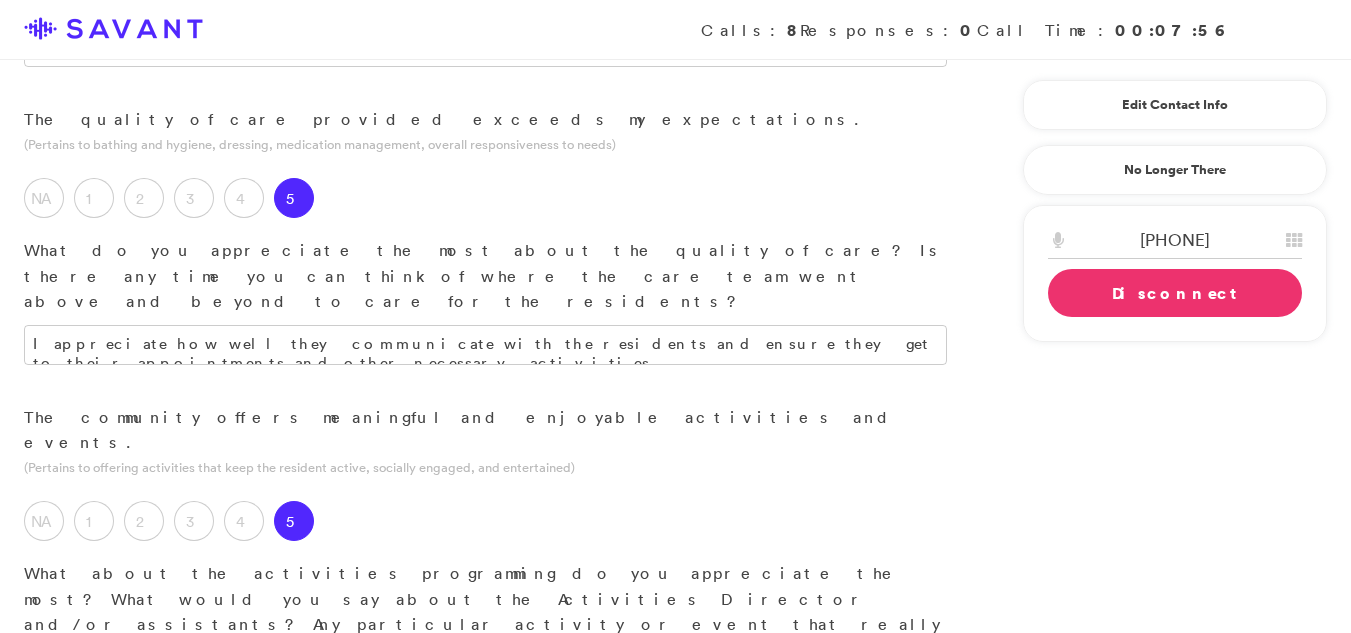 scroll, scrollTop: 1323, scrollLeft: 0, axis: vertical 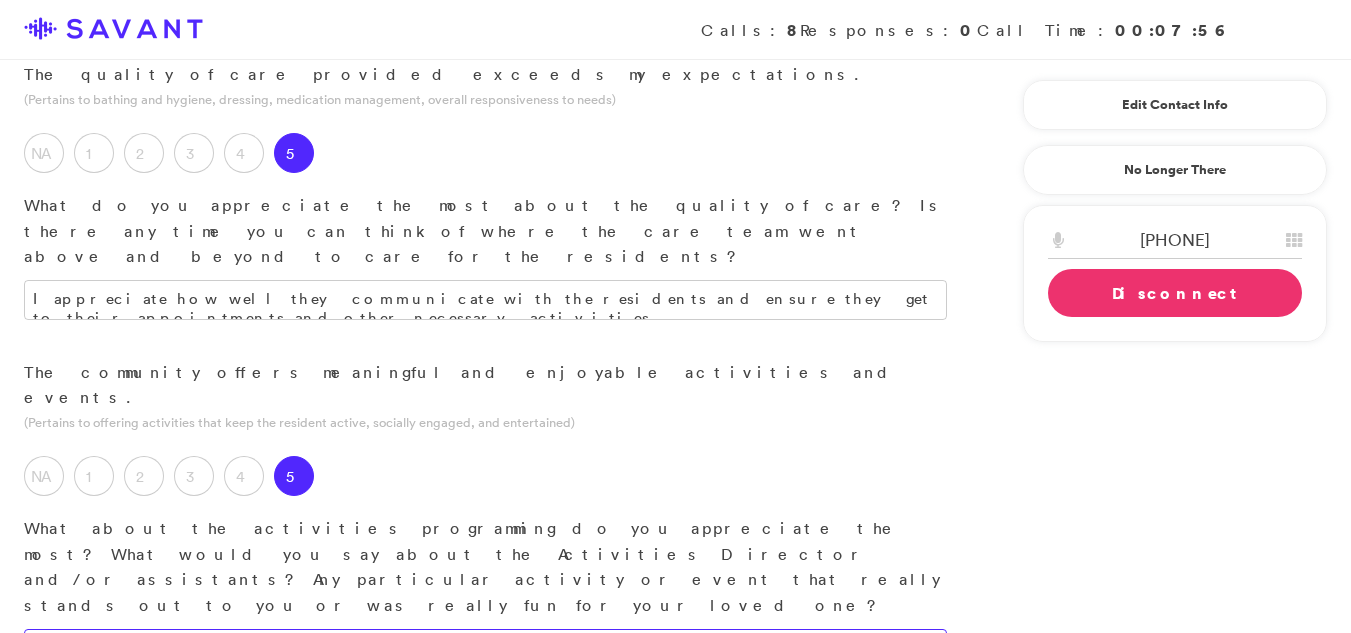 type on "The community offers a wide array of meaningful and enjoyable activities and events for the residents." 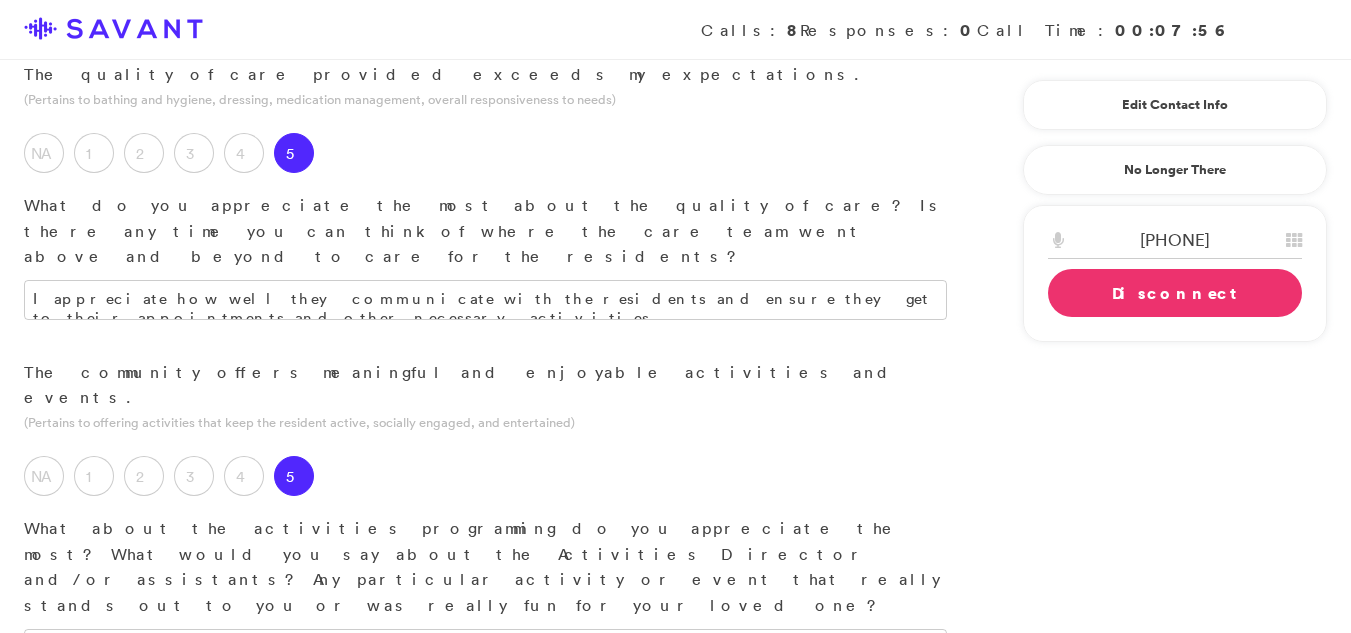 click on "5" at bounding box center (294, 825) 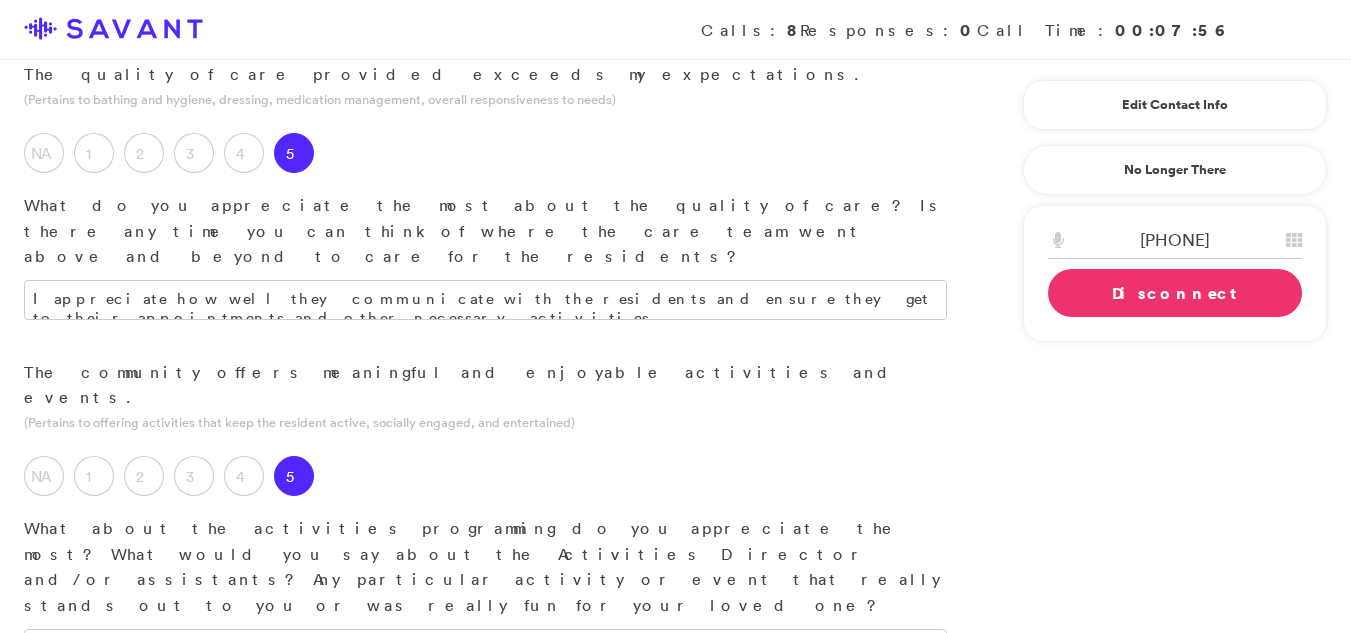 click at bounding box center [485, 972] 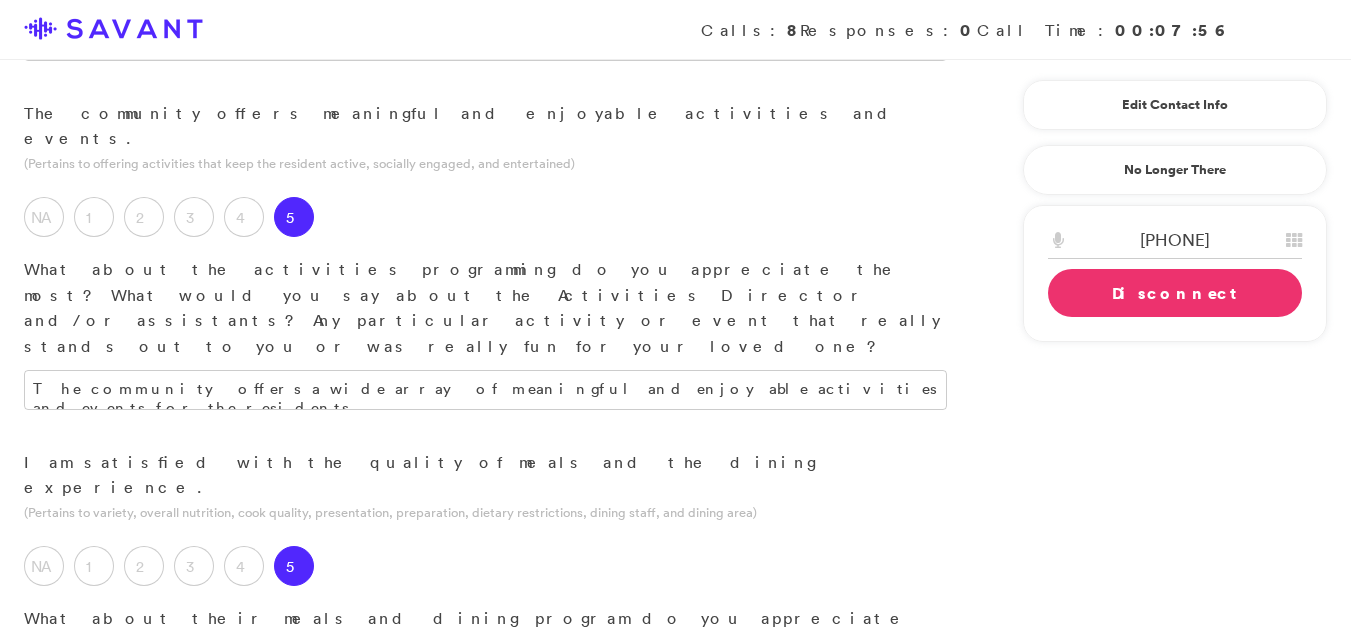 scroll, scrollTop: 1587, scrollLeft: 0, axis: vertical 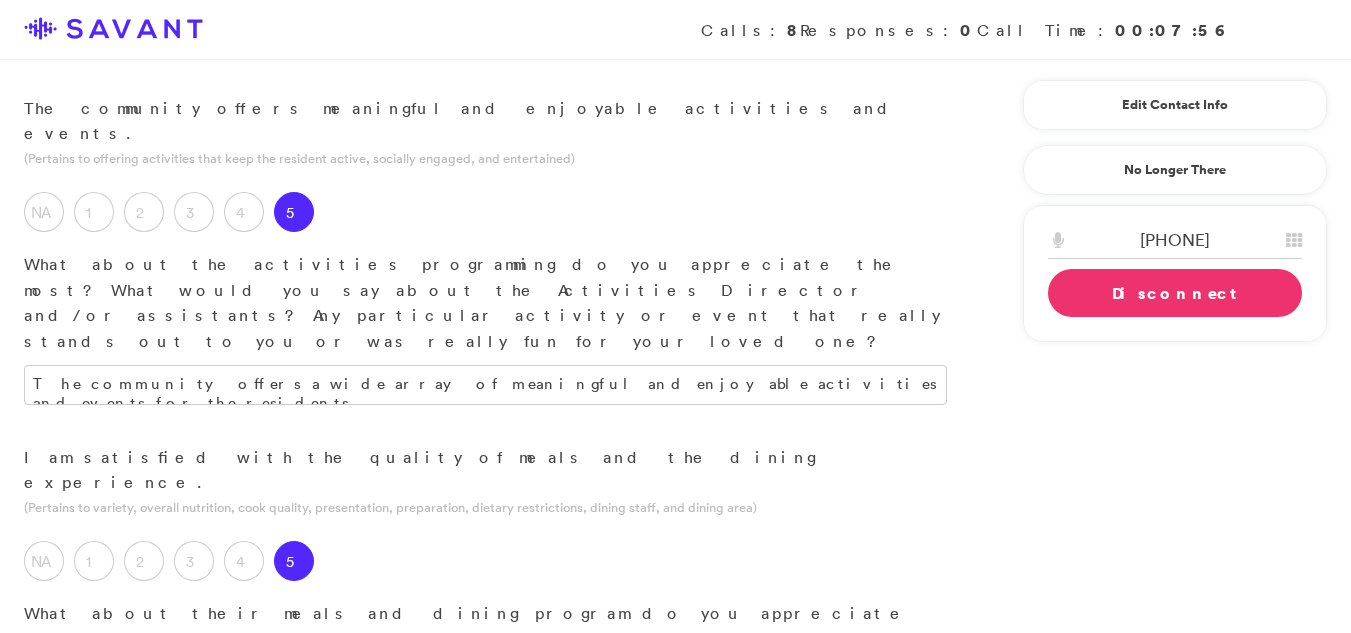 click on "They meals always look good from what I have seen." at bounding box center [485, 708] 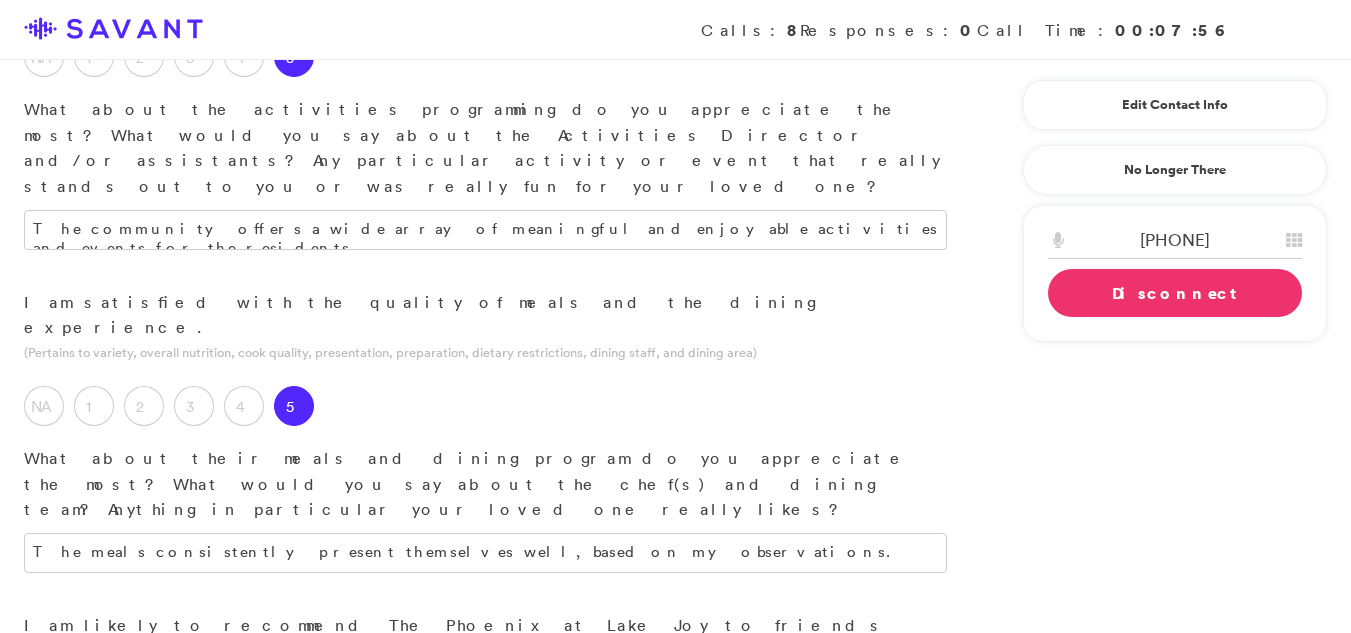scroll, scrollTop: 1752, scrollLeft: 0, axis: vertical 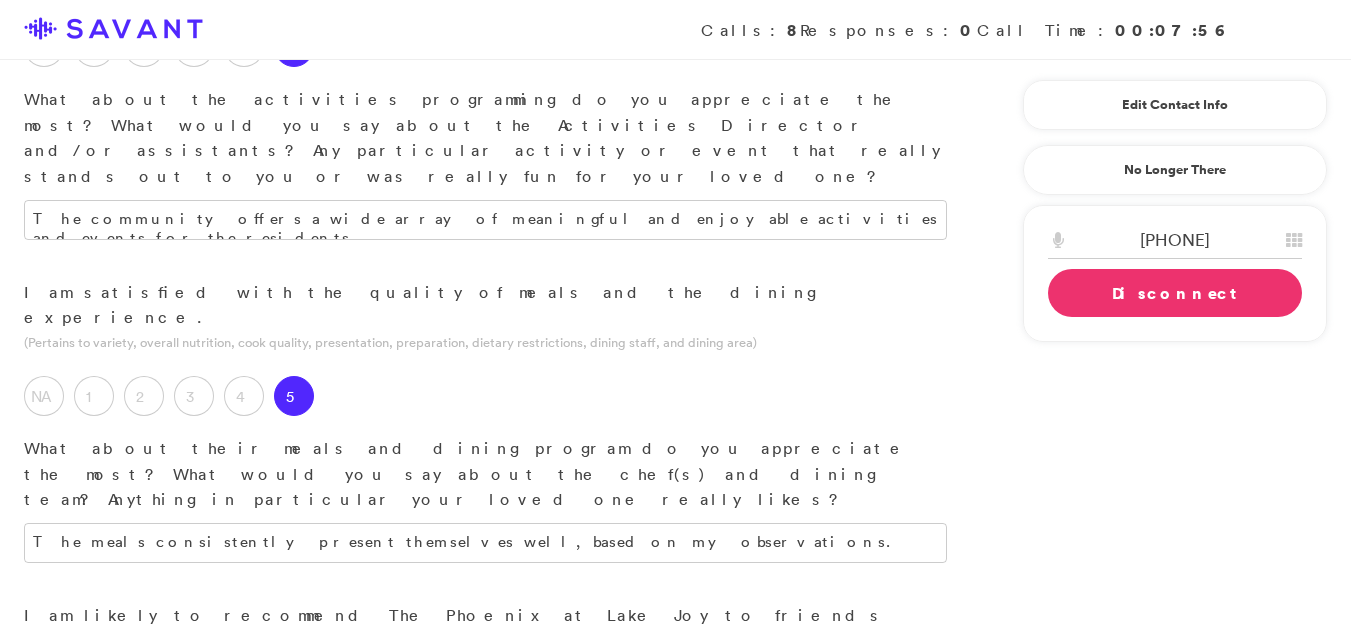 click at bounding box center [485, 904] 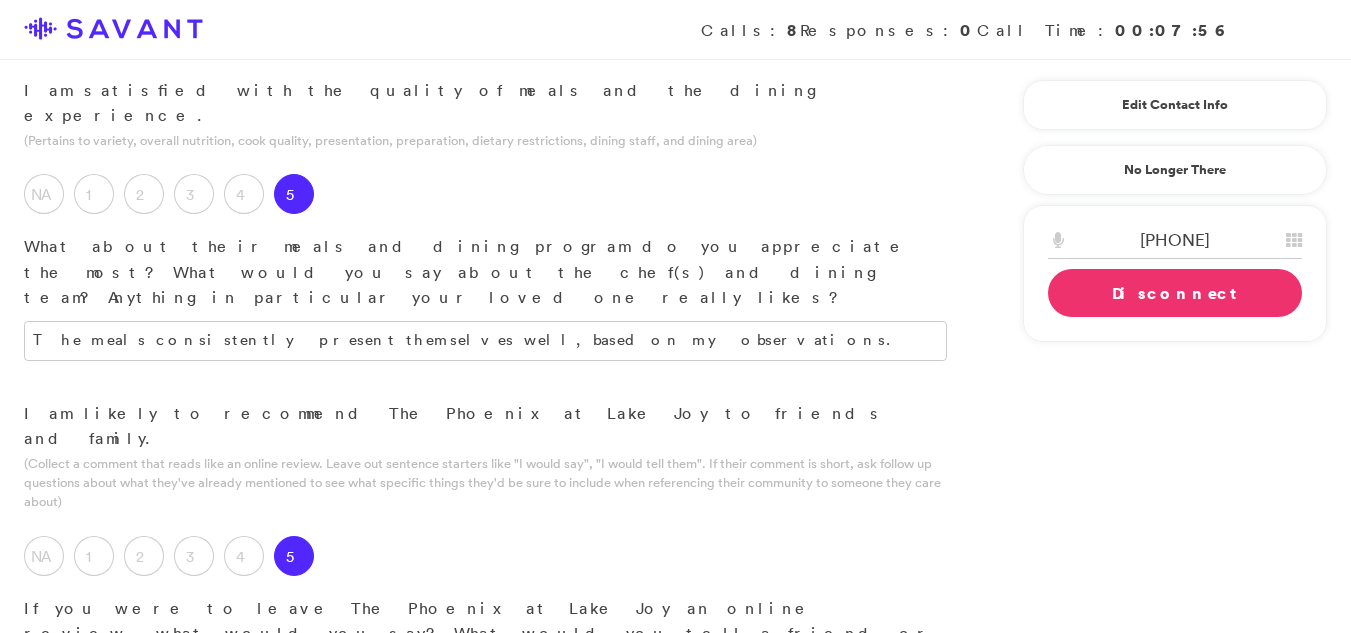 scroll, scrollTop: 1980, scrollLeft: 0, axis: vertical 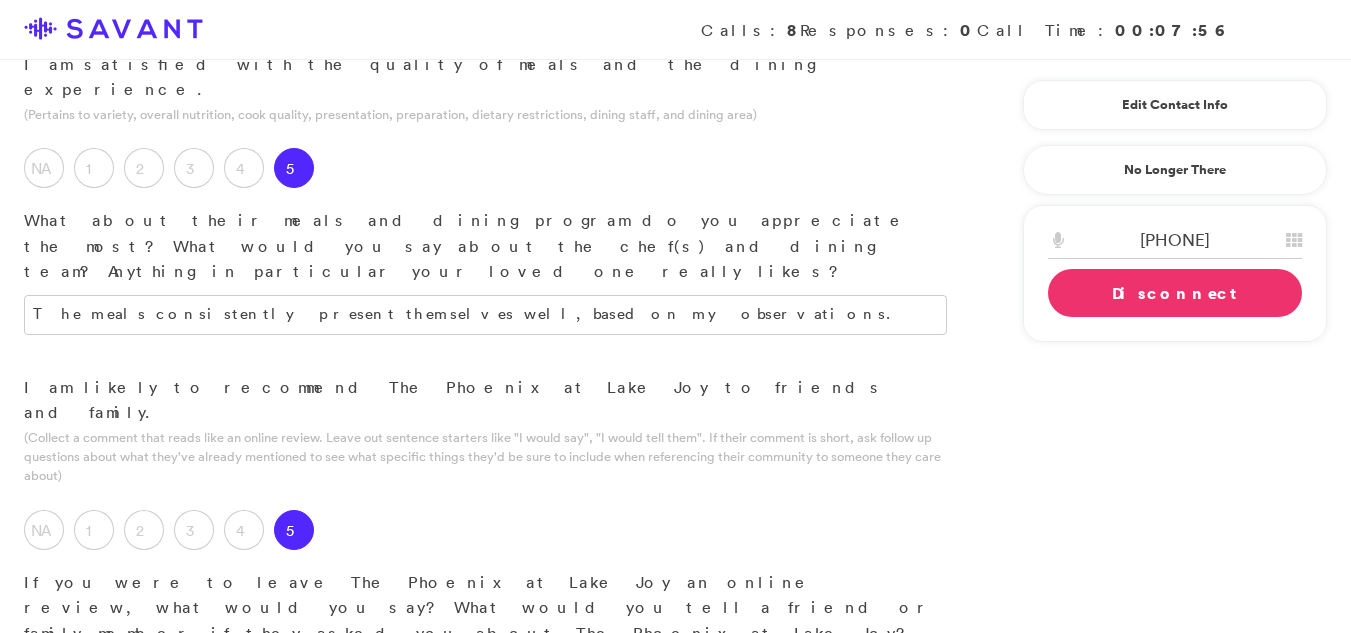 type on "The community is friendly and professional. The building is clean and well kept." 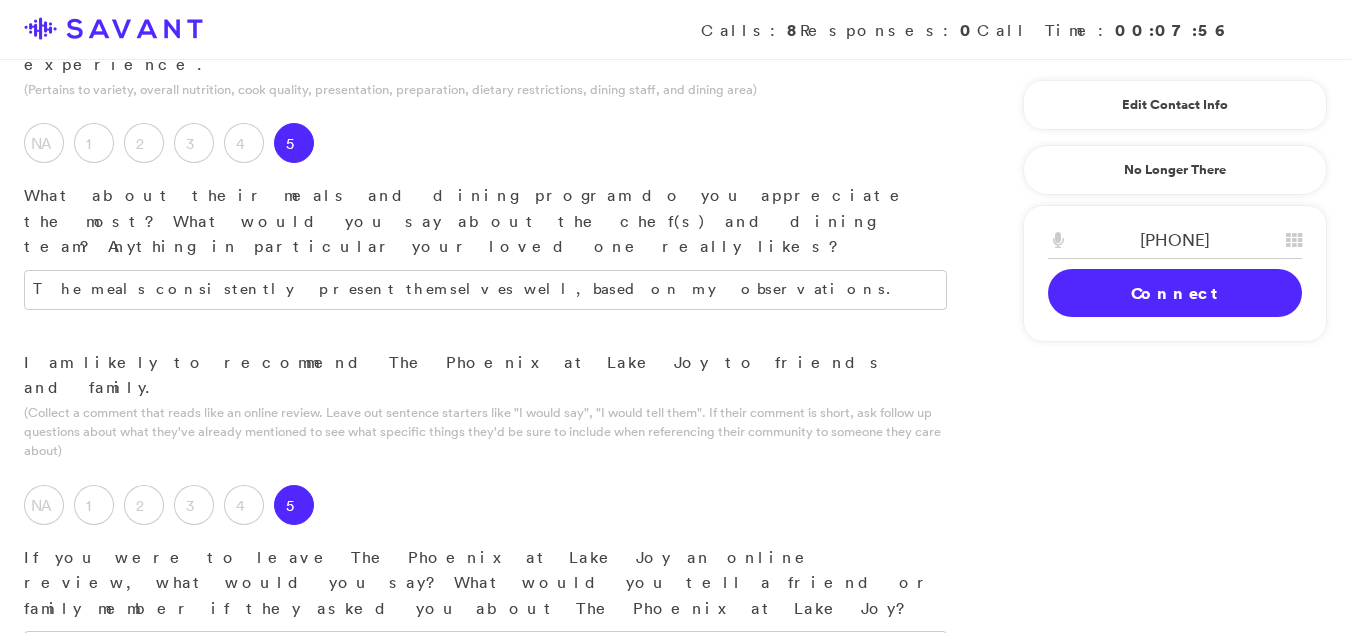 scroll, scrollTop: 2011, scrollLeft: 0, axis: vertical 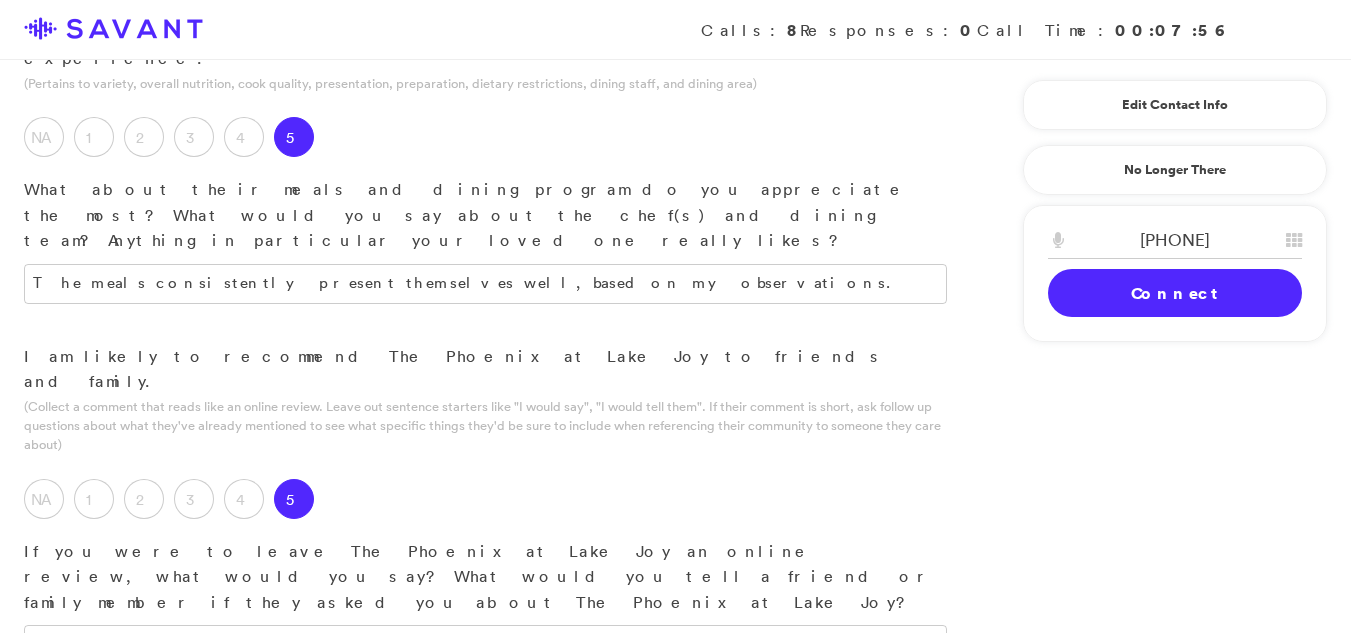 click on "They need to" at bounding box center (485, 912) 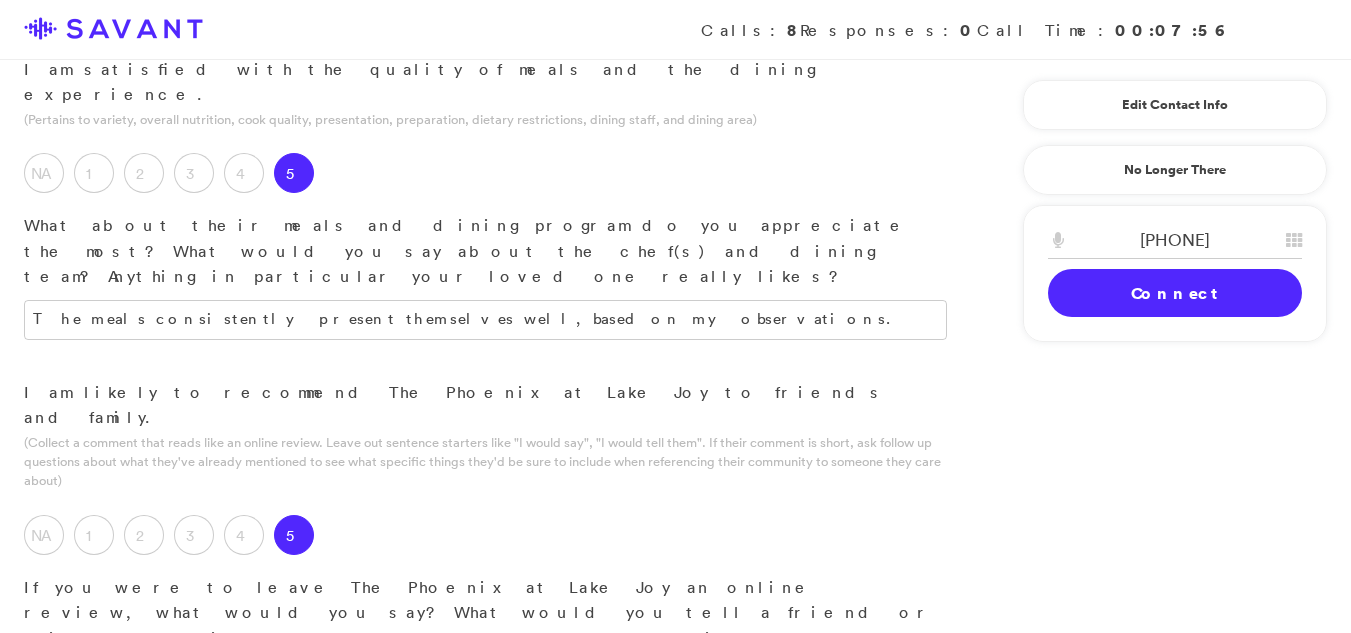 scroll, scrollTop: 1974, scrollLeft: 0, axis: vertical 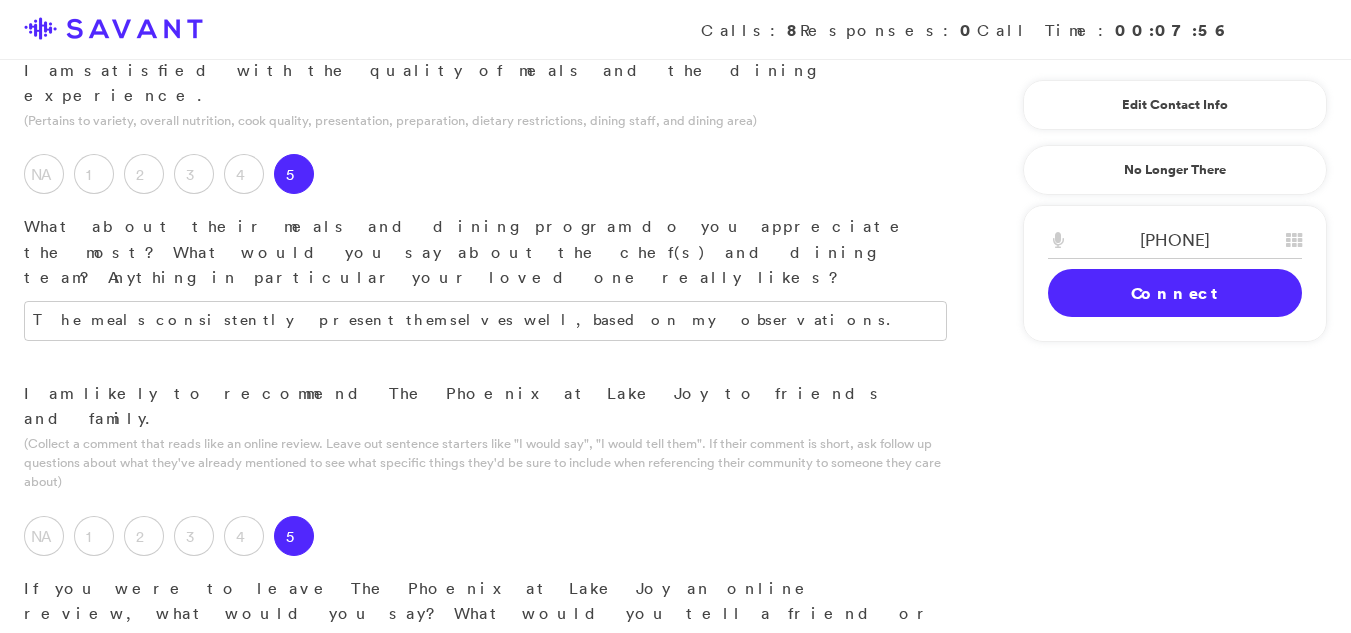 click on "They need to clean of all of the p" at bounding box center (485, 949) 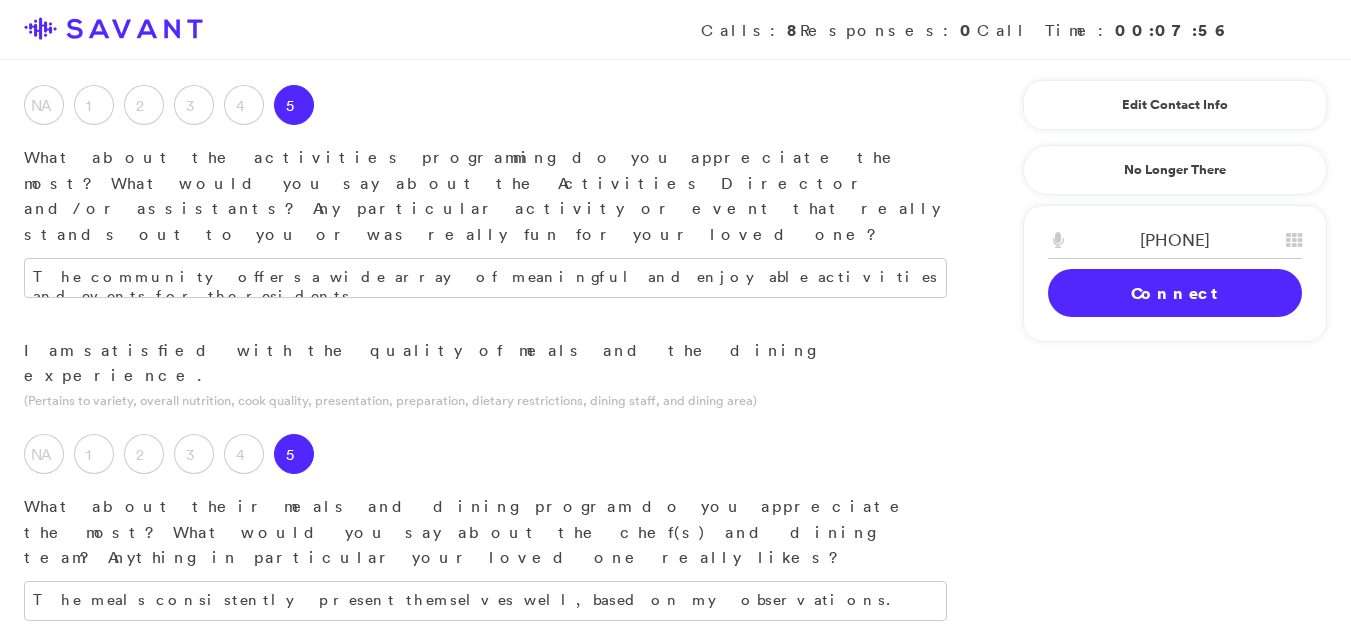 scroll, scrollTop: 1627, scrollLeft: 0, axis: vertical 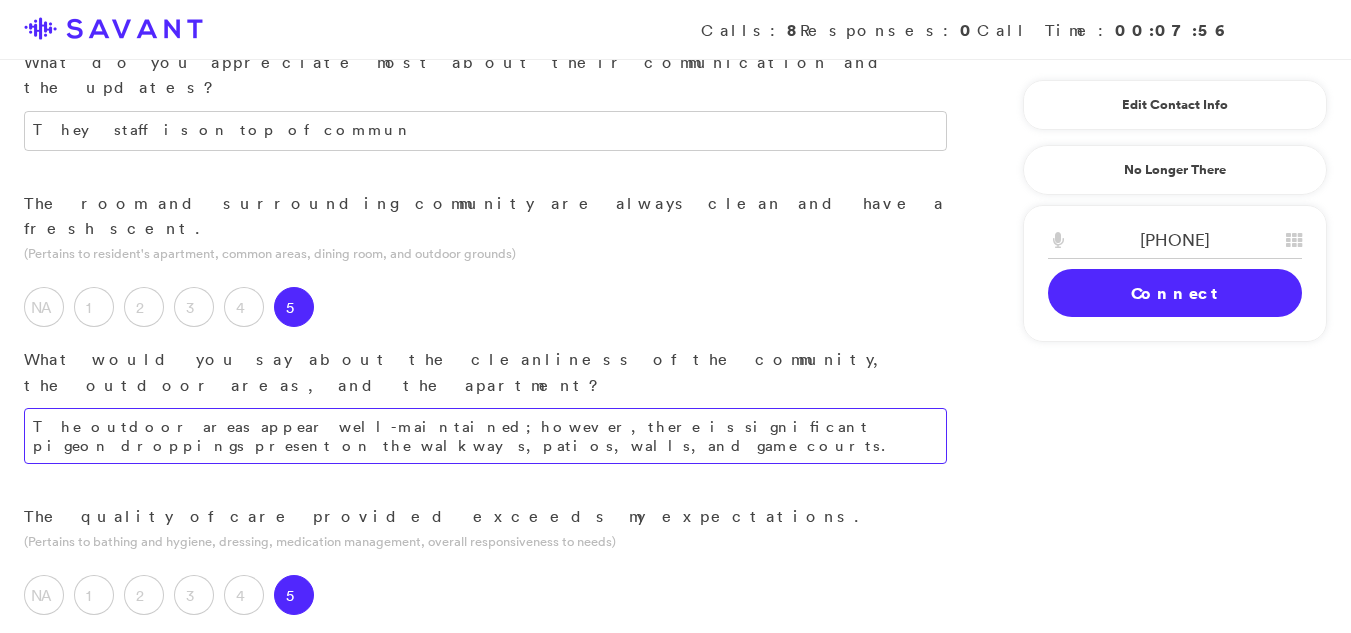 type on "I most satisfied with the community's comprehensive activities program and the professionalism exhibited by the staff." 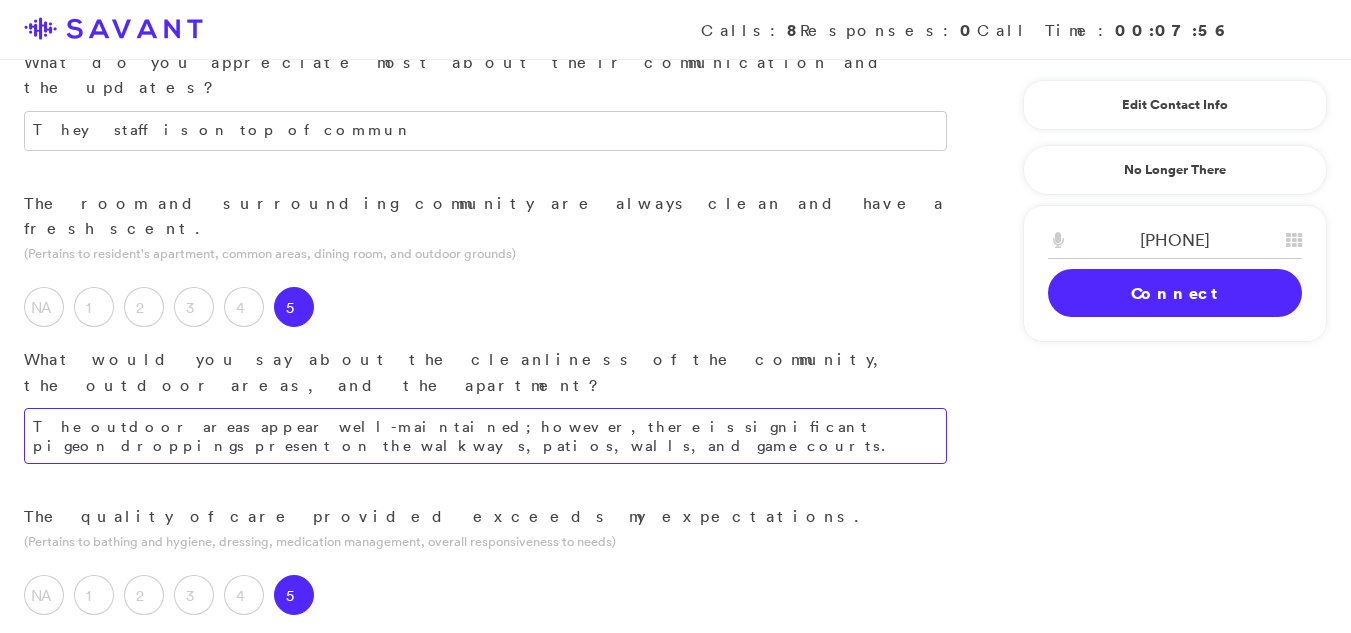 click on "The outdoor areas appear well-maintained; however, there is significant pigeon droppings present on the walkways, patios, walls, and game courts." at bounding box center (485, 436) 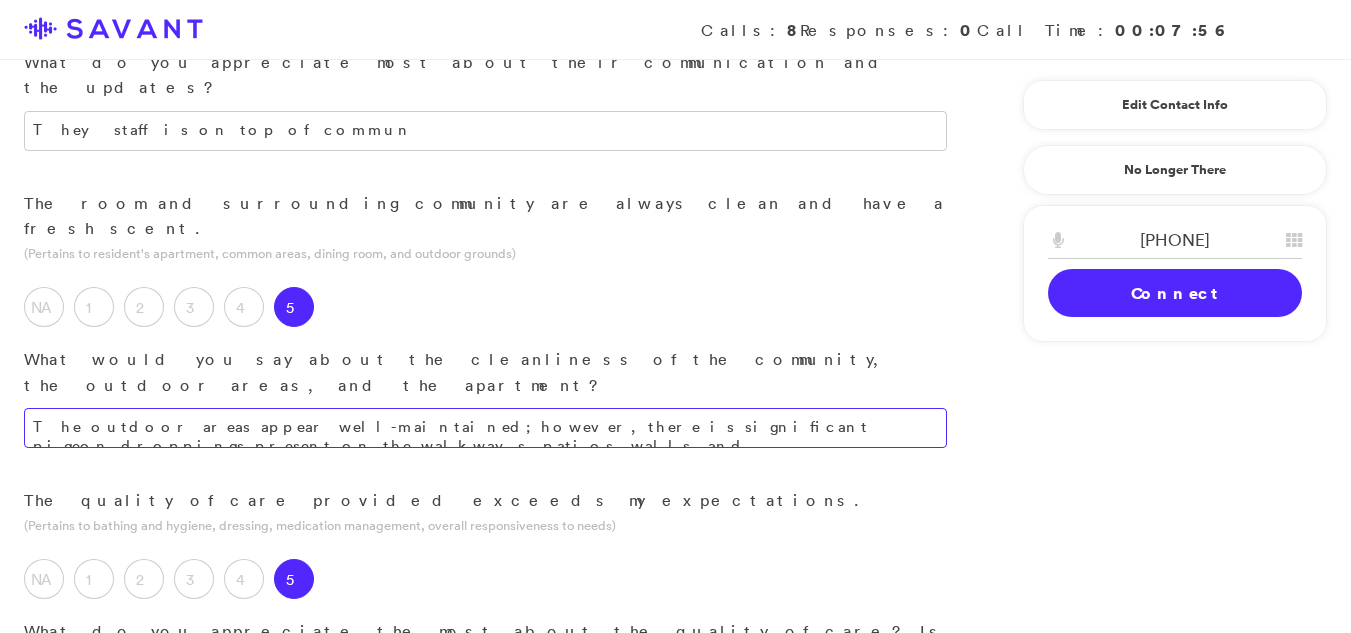 click on "The outdoor areas appear well-maintained; however, there is significant pigeon droppings present on the walkways, patios, walls, and" at bounding box center [485, 428] 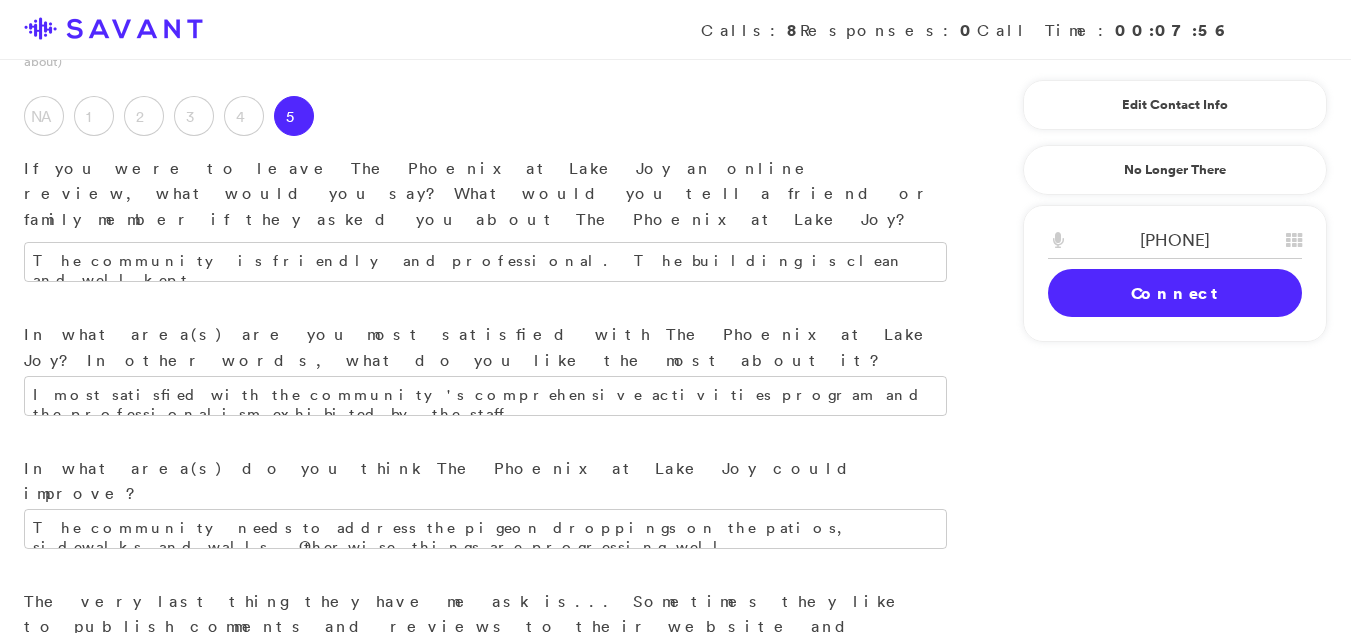 scroll, scrollTop: 2453, scrollLeft: 0, axis: vertical 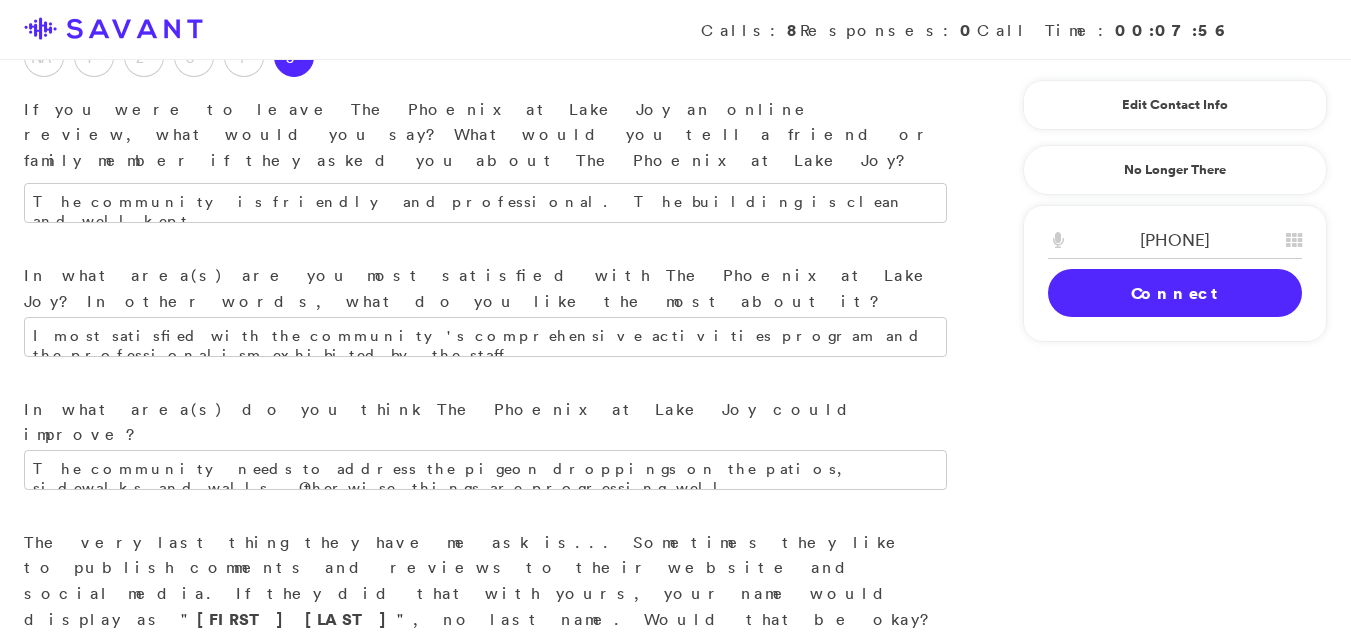 type on "The outdoor areas appear well-maintained; however, there is significant pigeon droppings present on the walkways, patios, walls, and entrance ways." 